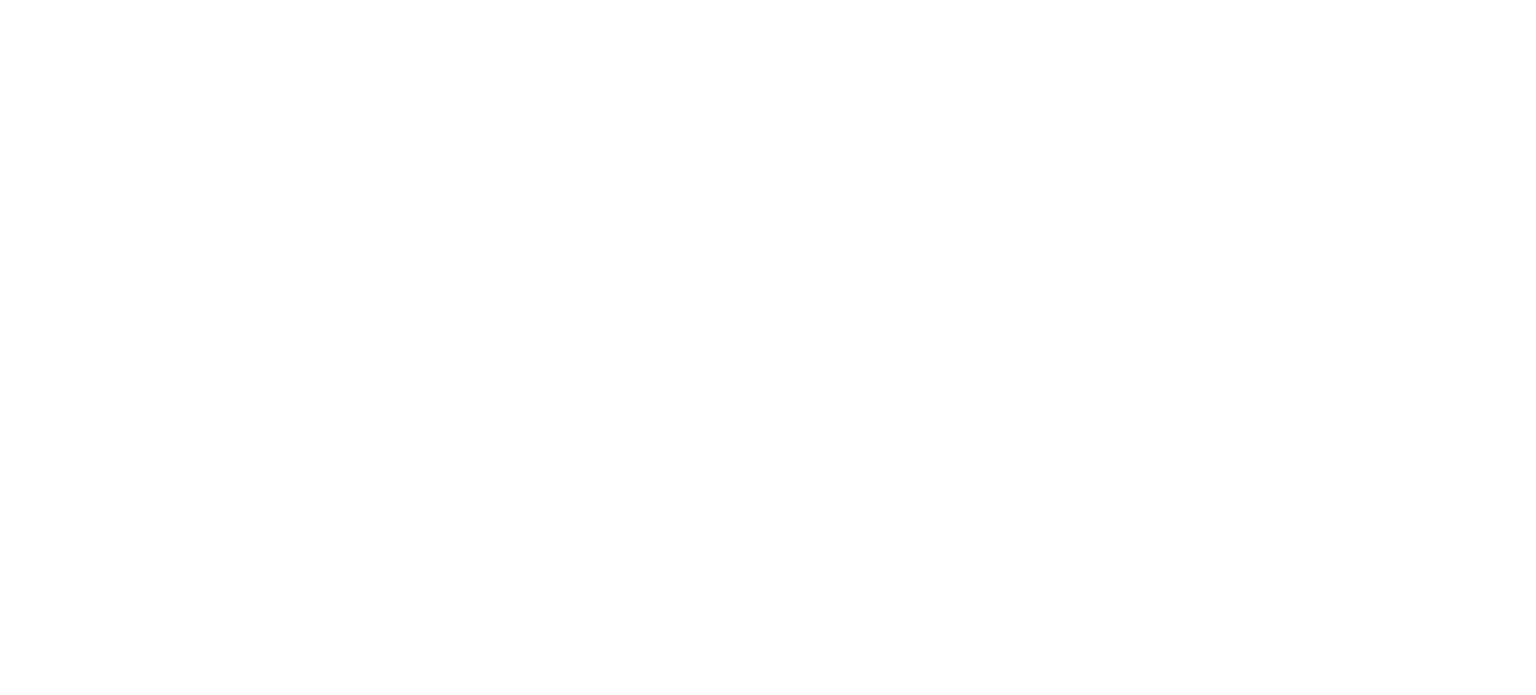 scroll, scrollTop: 0, scrollLeft: 0, axis: both 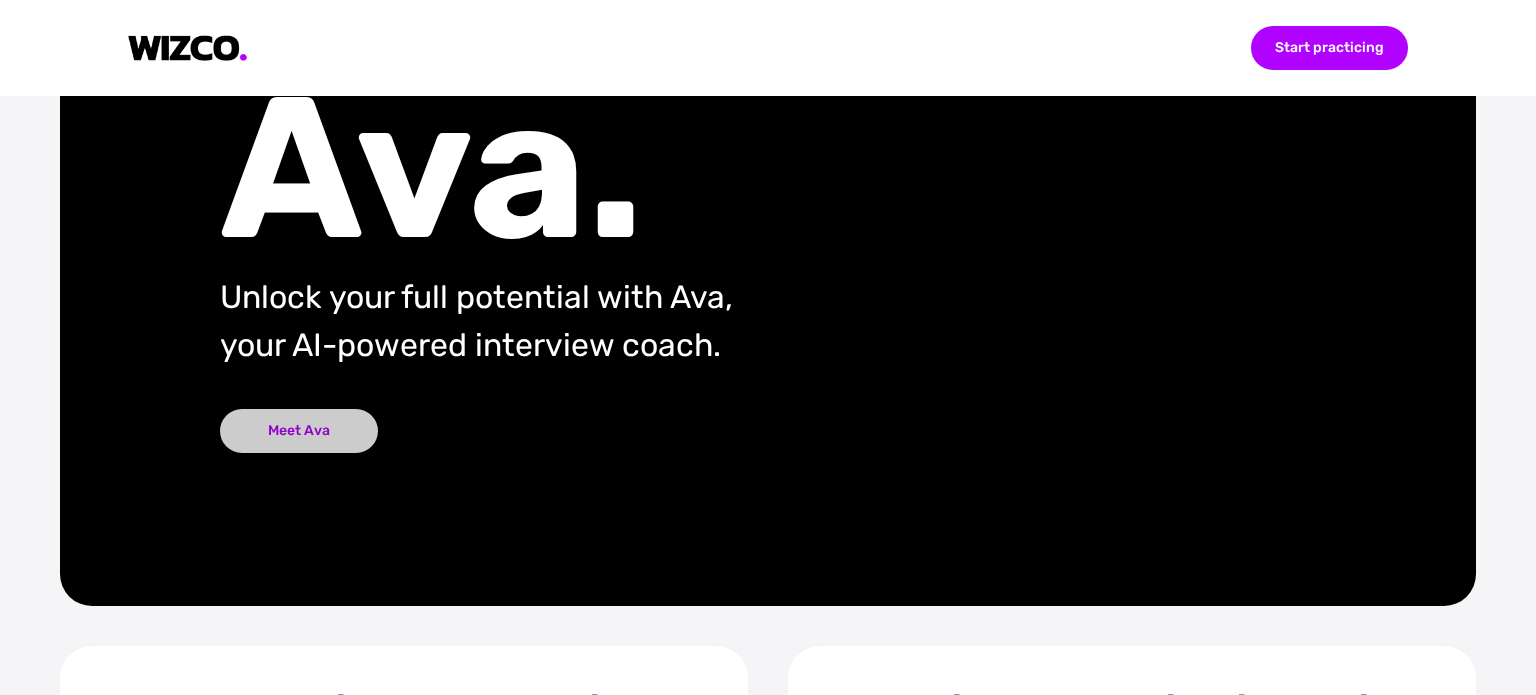 click on "Meet Ava" at bounding box center (299, 431) 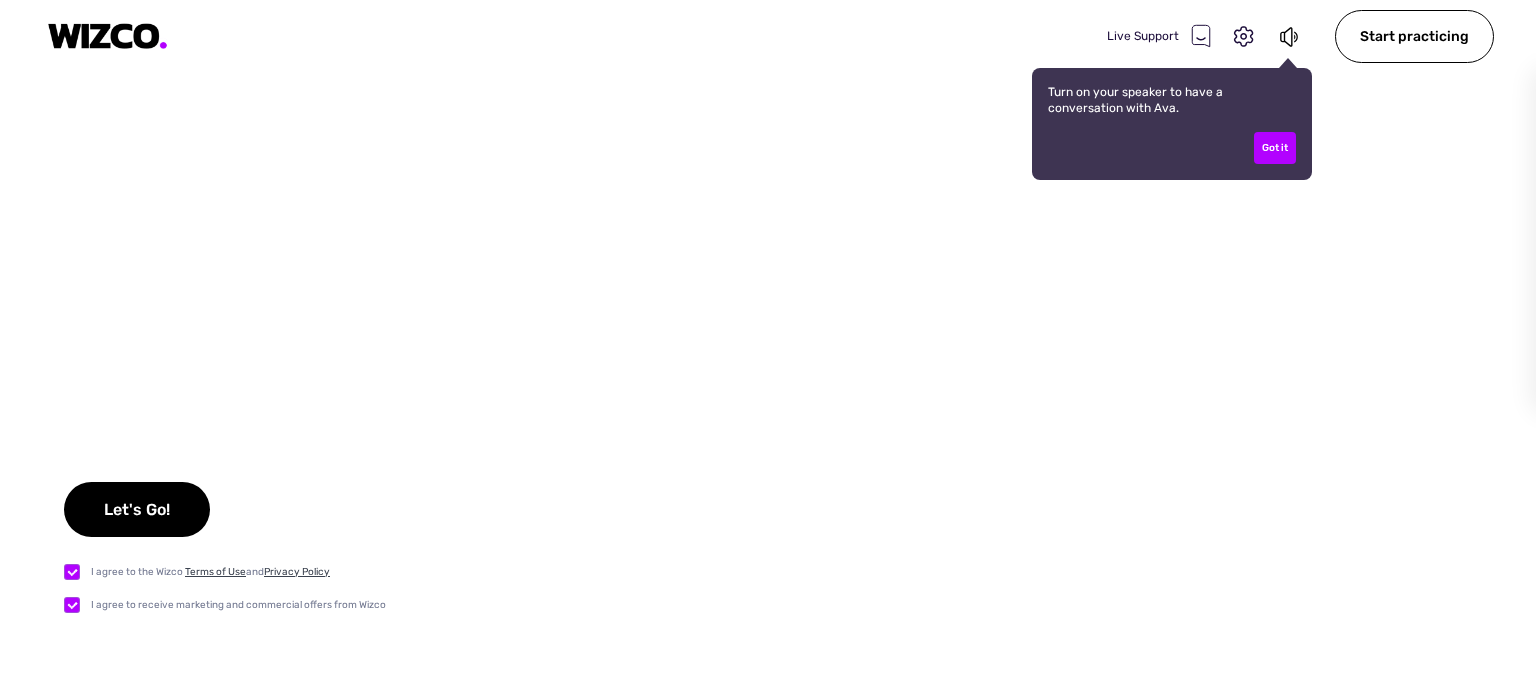 checkbox on "true" 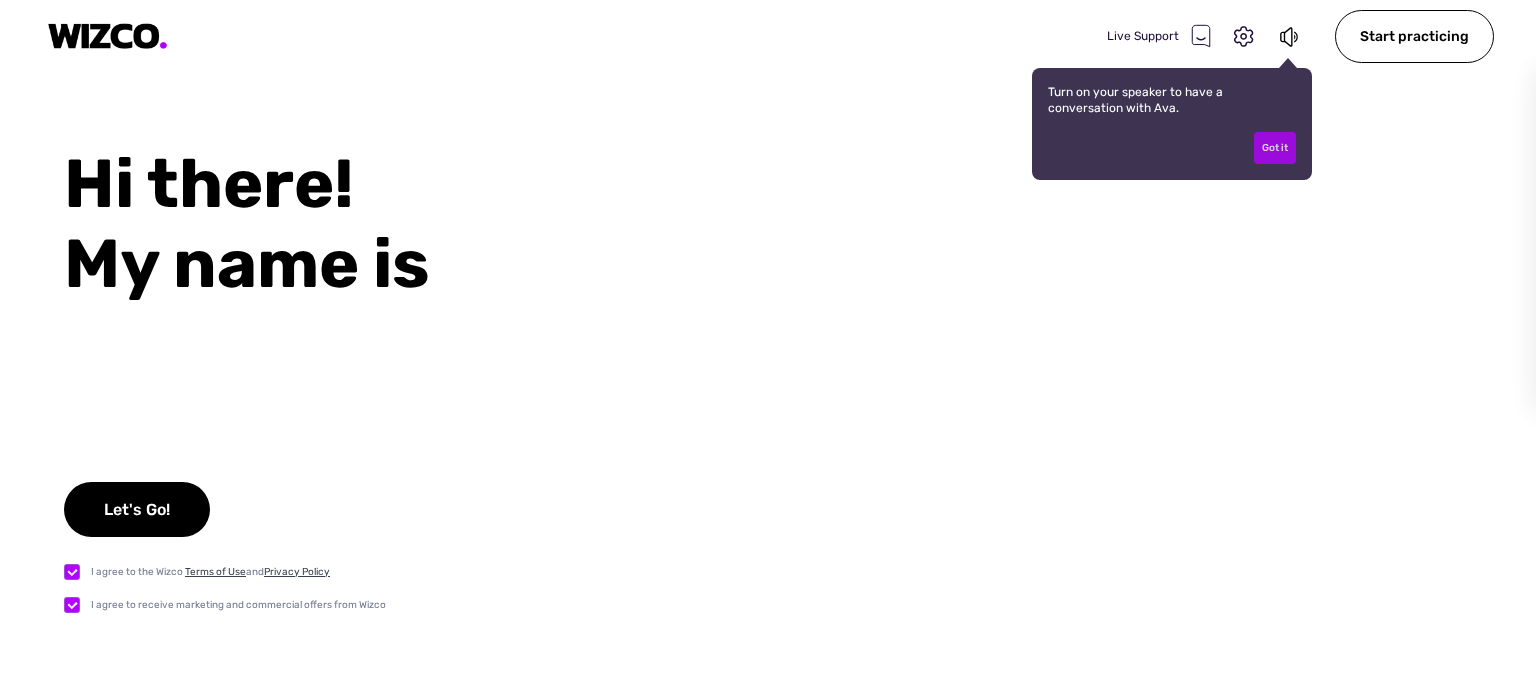 click on "Got it" at bounding box center [1275, 148] 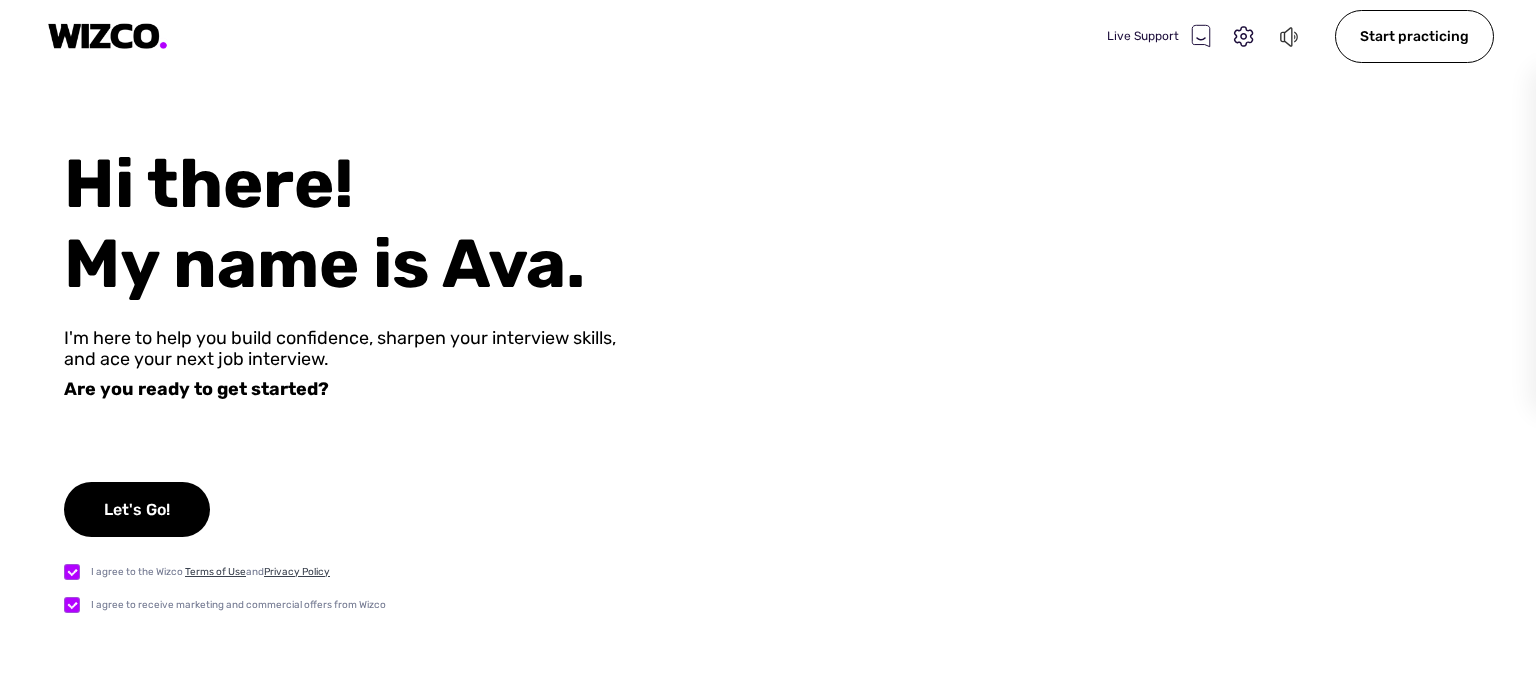 click 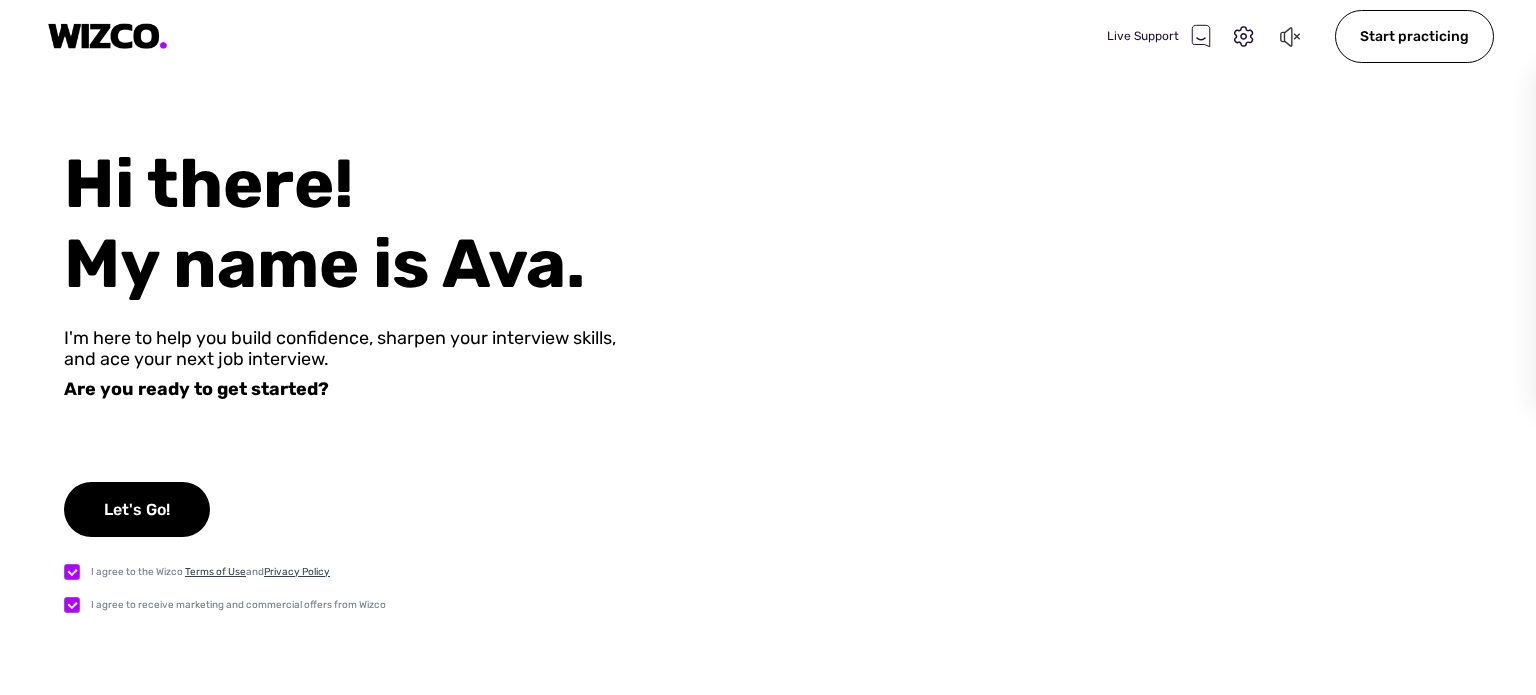 click 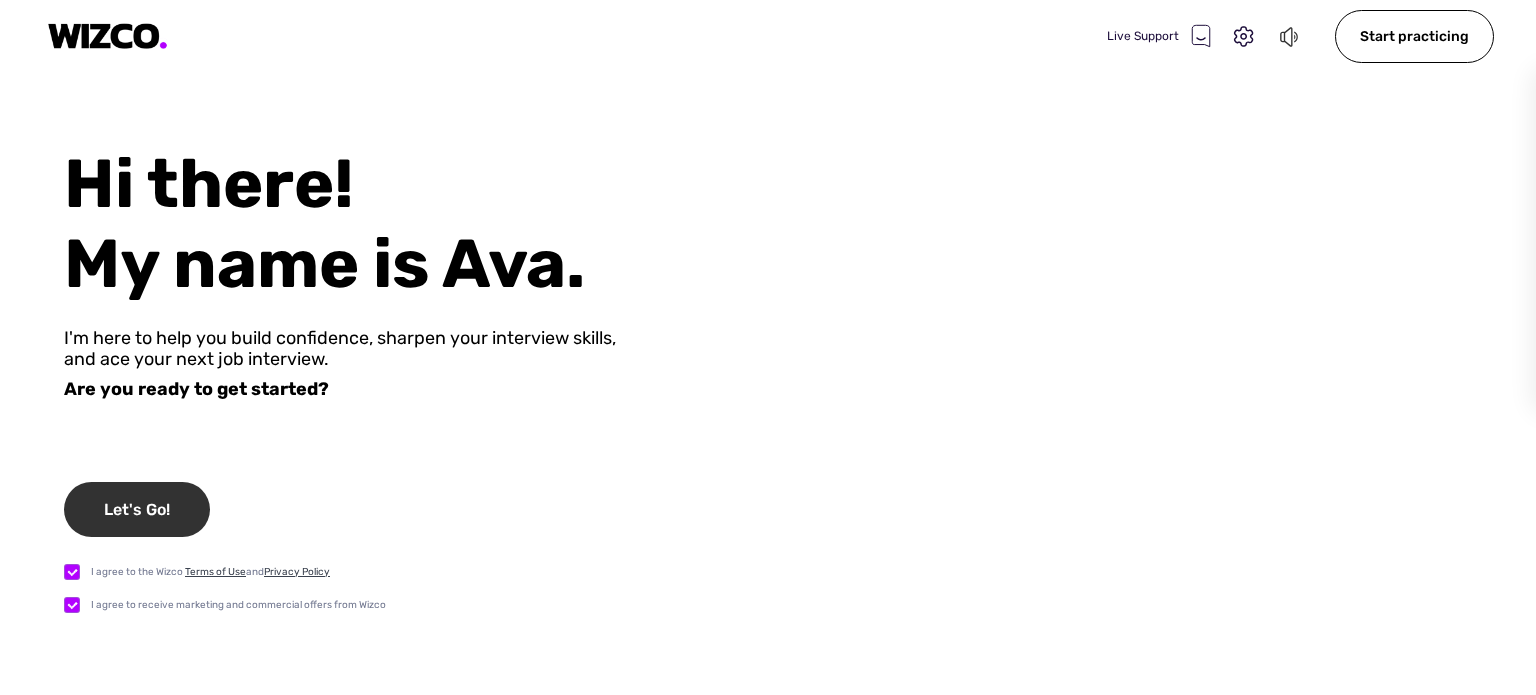 click on "Let's Go!" at bounding box center [137, 509] 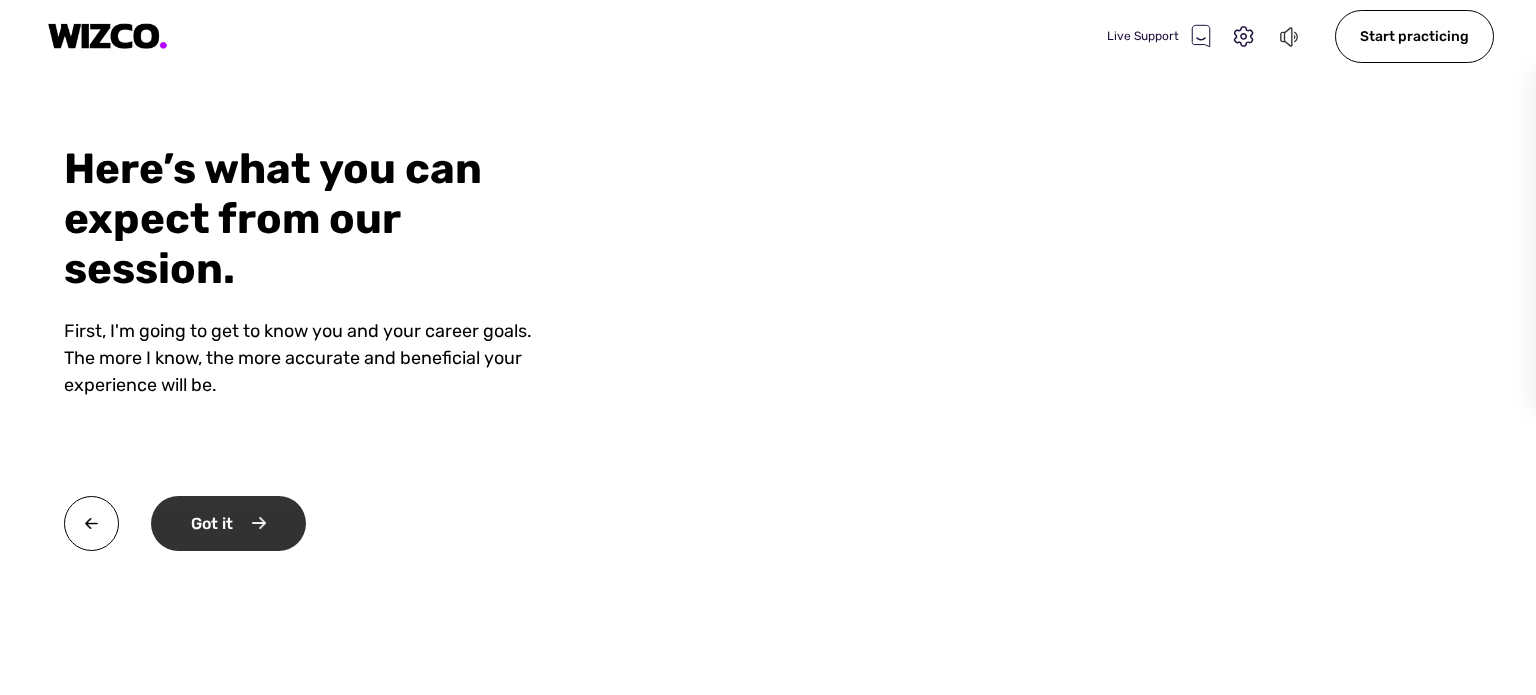 click on "Got it" at bounding box center [228, 523] 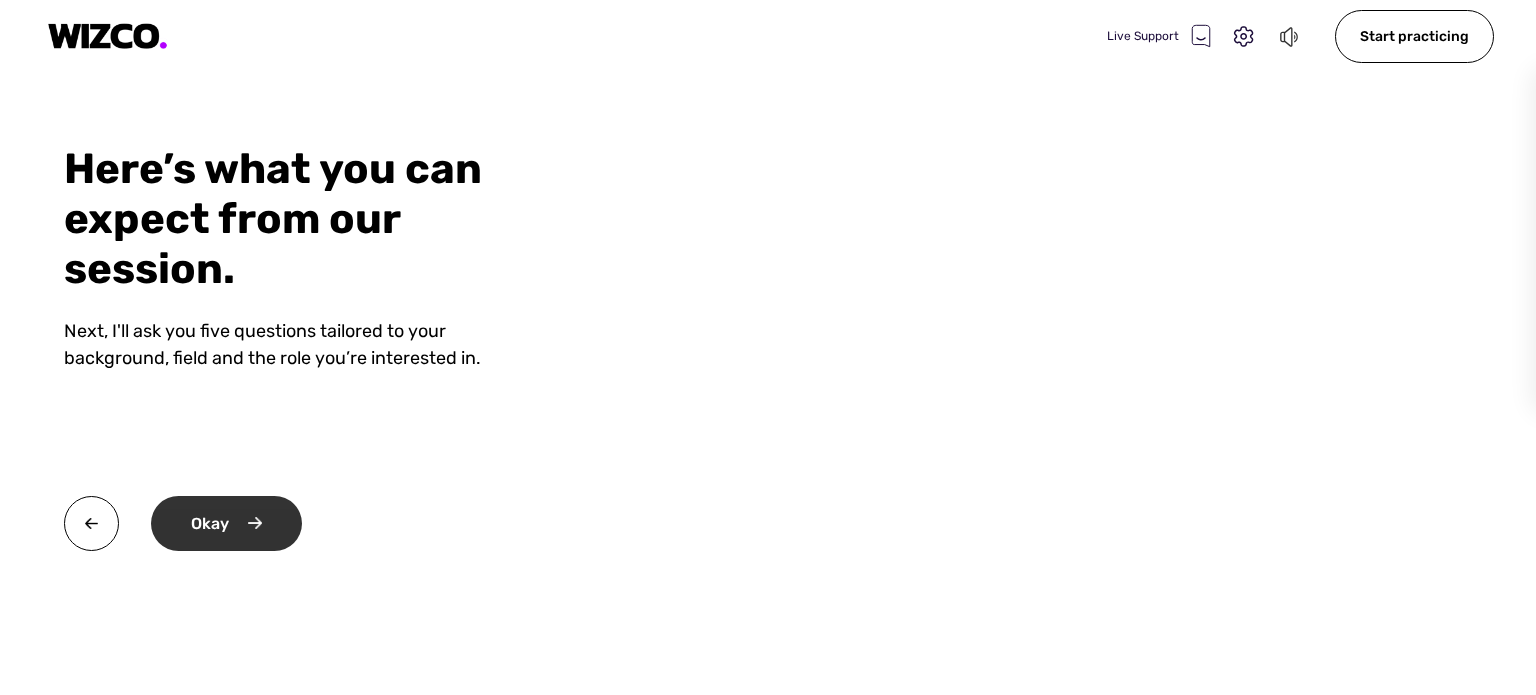 click on "Okay" at bounding box center [226, 523] 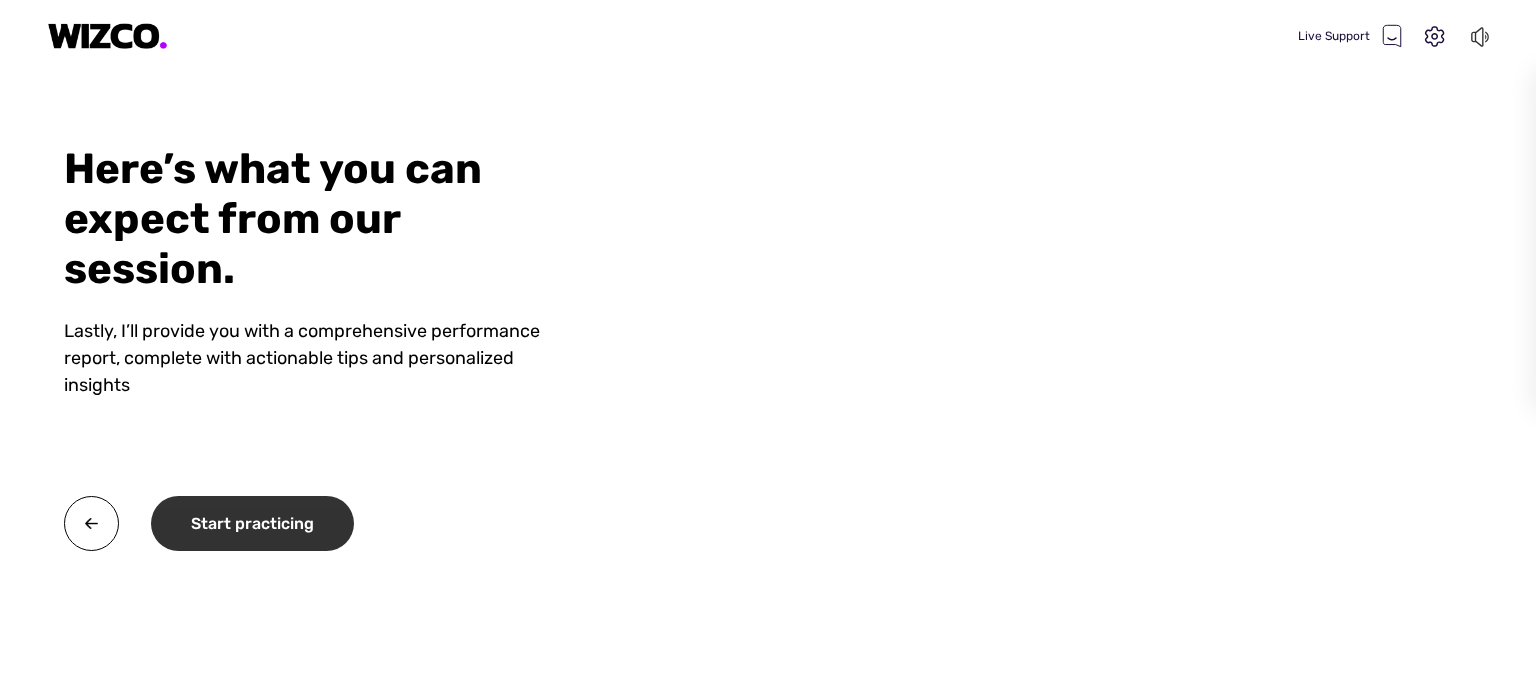 click on "Start practicing" at bounding box center [252, 523] 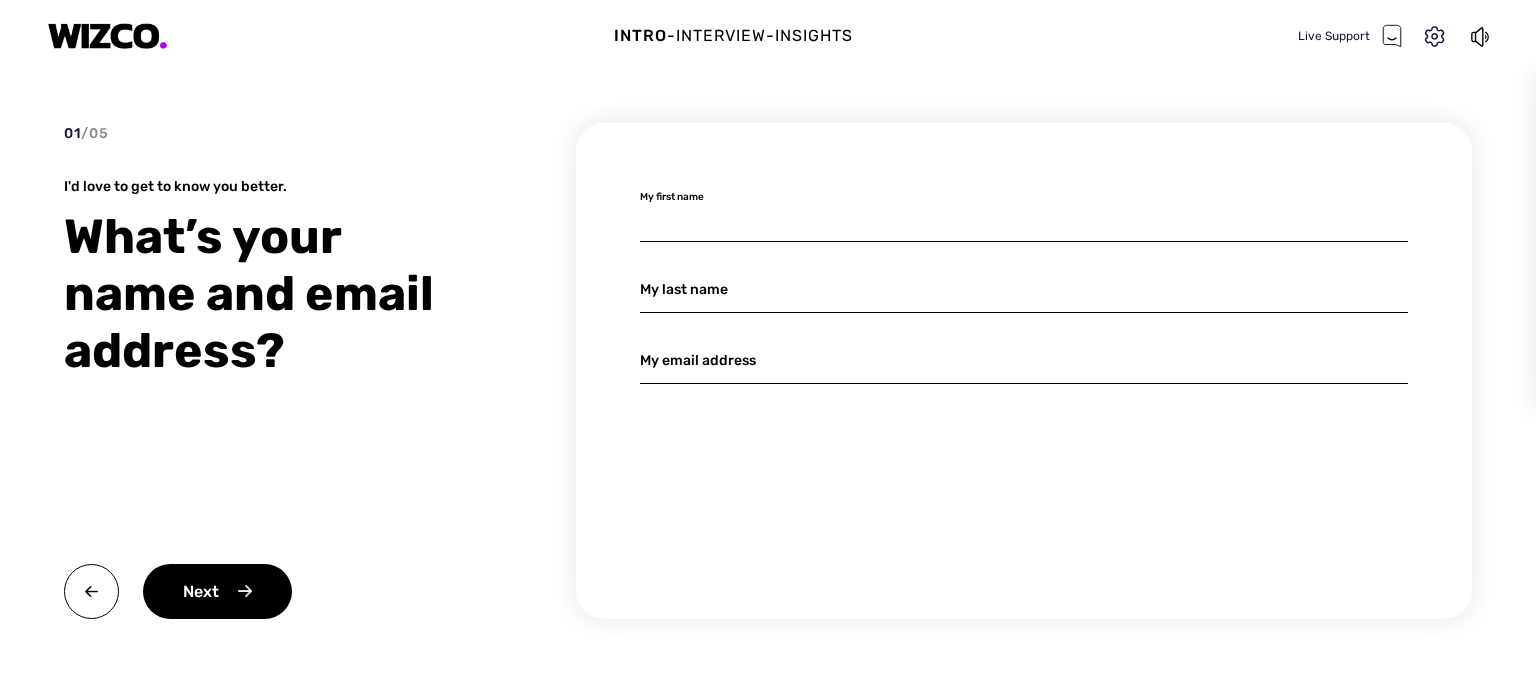 click at bounding box center [1024, 218] 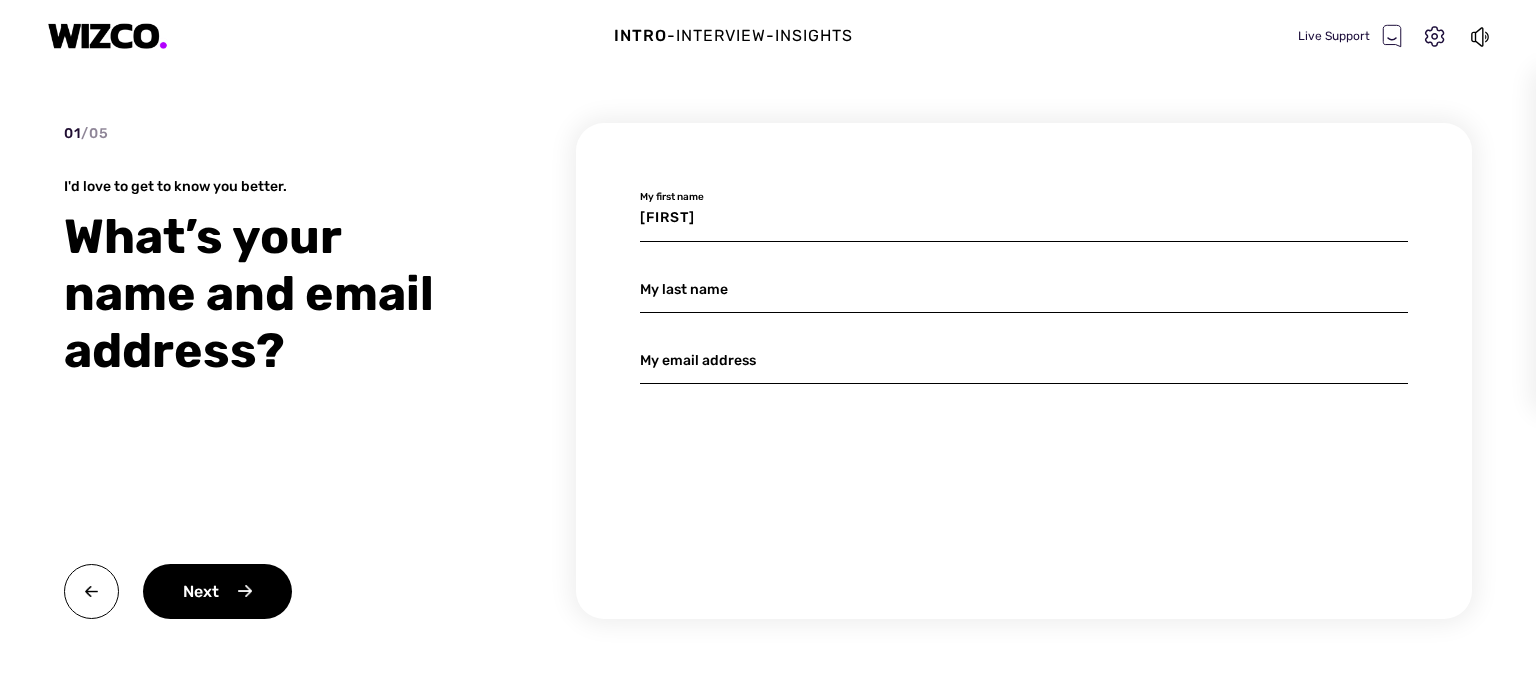 type on "[LAST]" 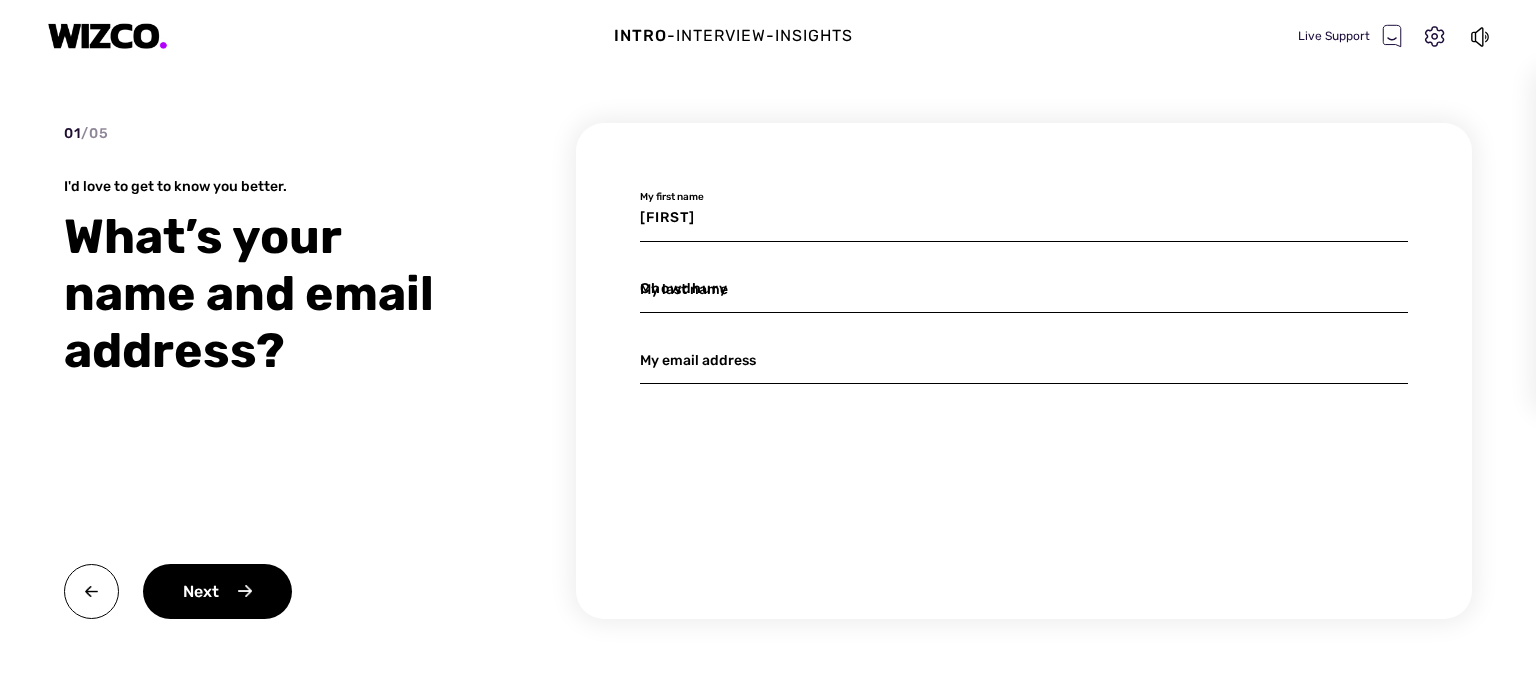 type on "[EMAIL]" 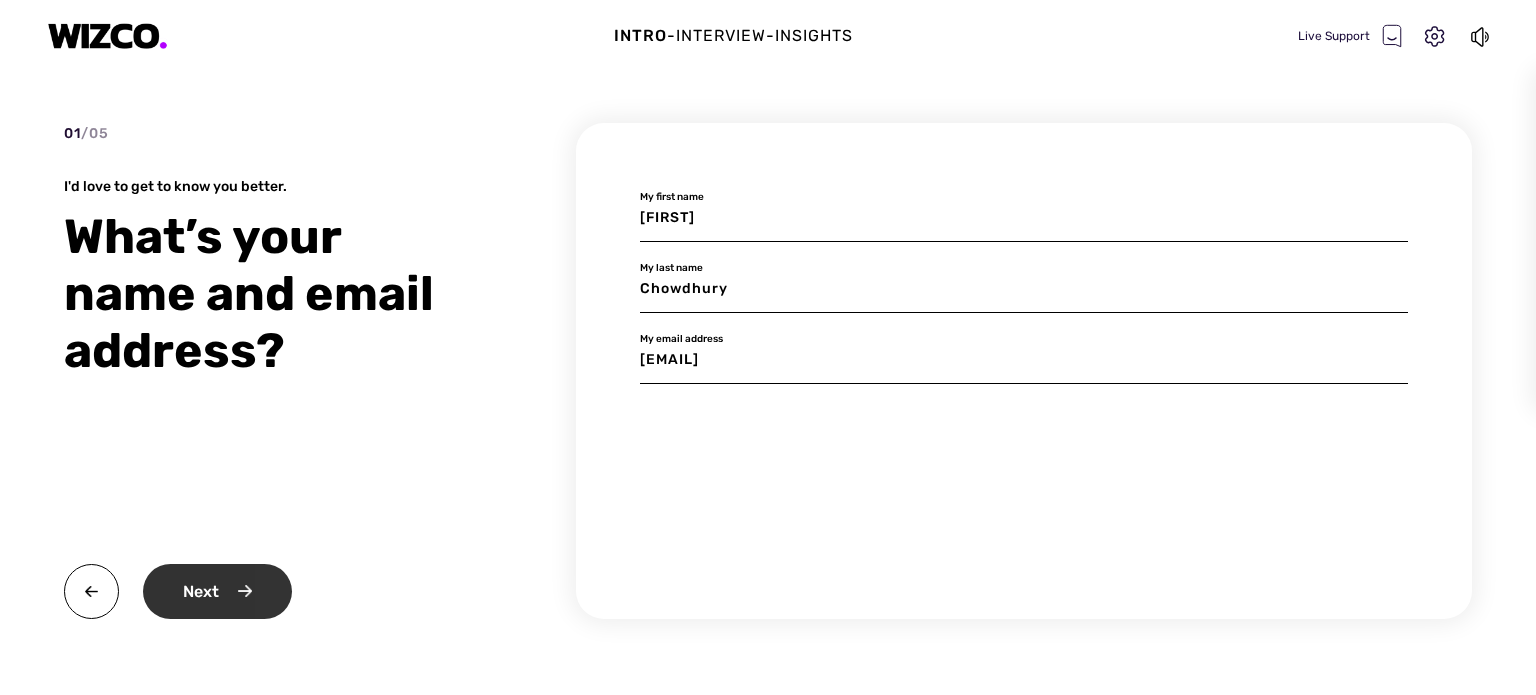 click on "Next" at bounding box center [217, 591] 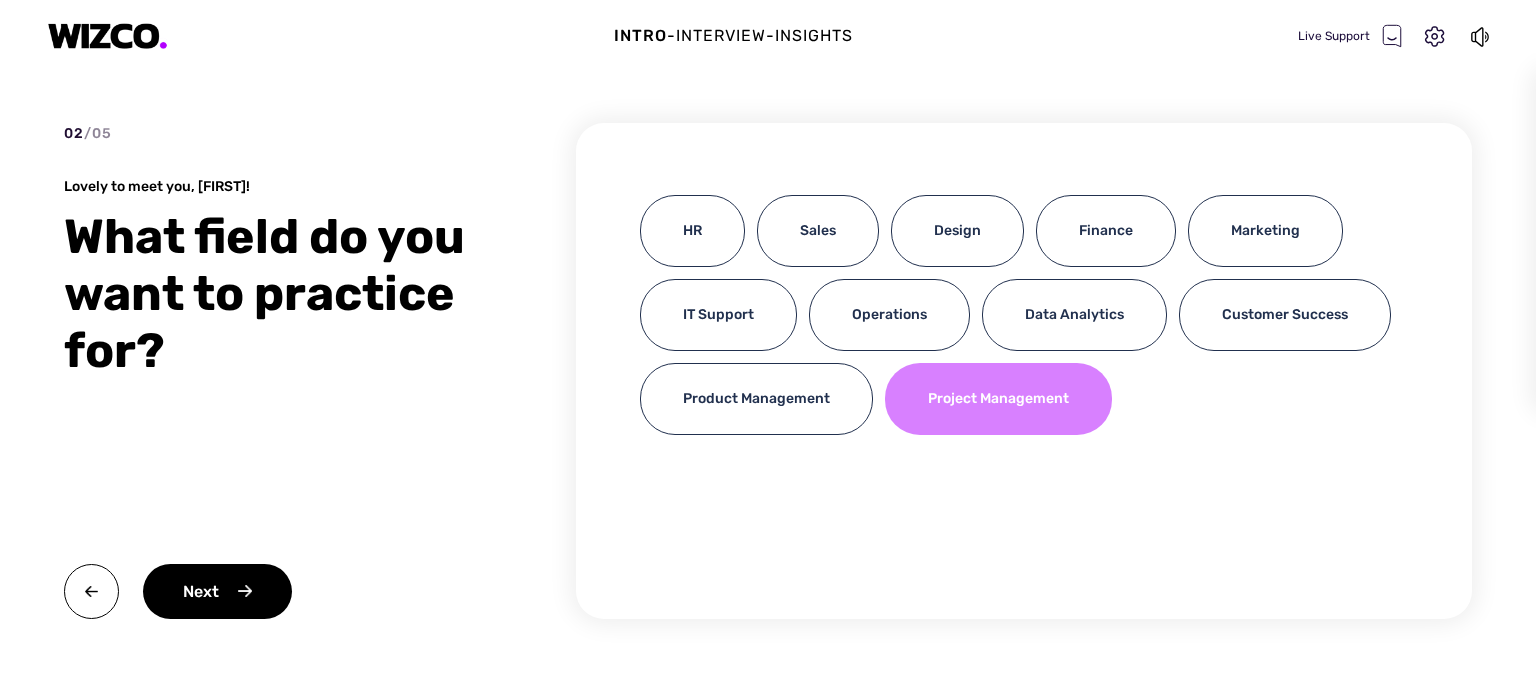 click on "Project Management" at bounding box center [998, 399] 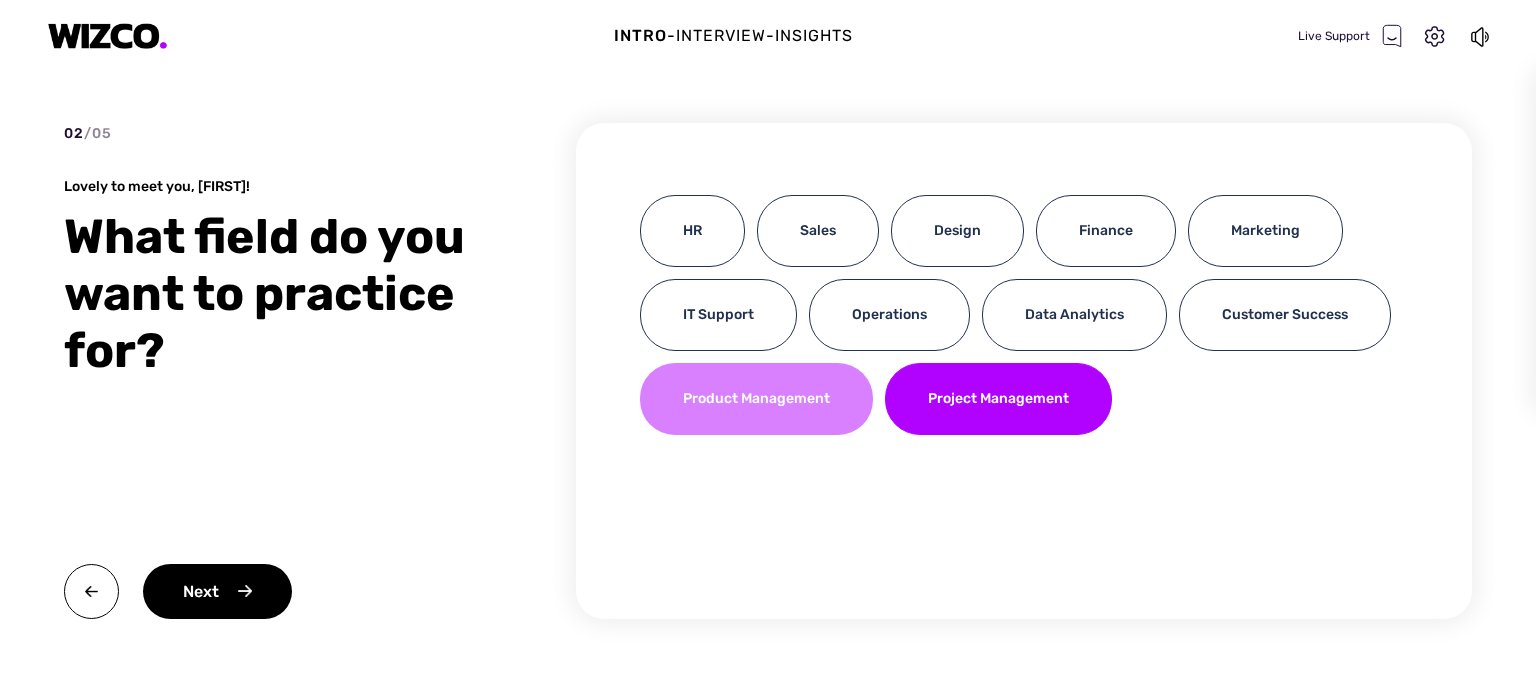 click on "Product Management" at bounding box center [756, 399] 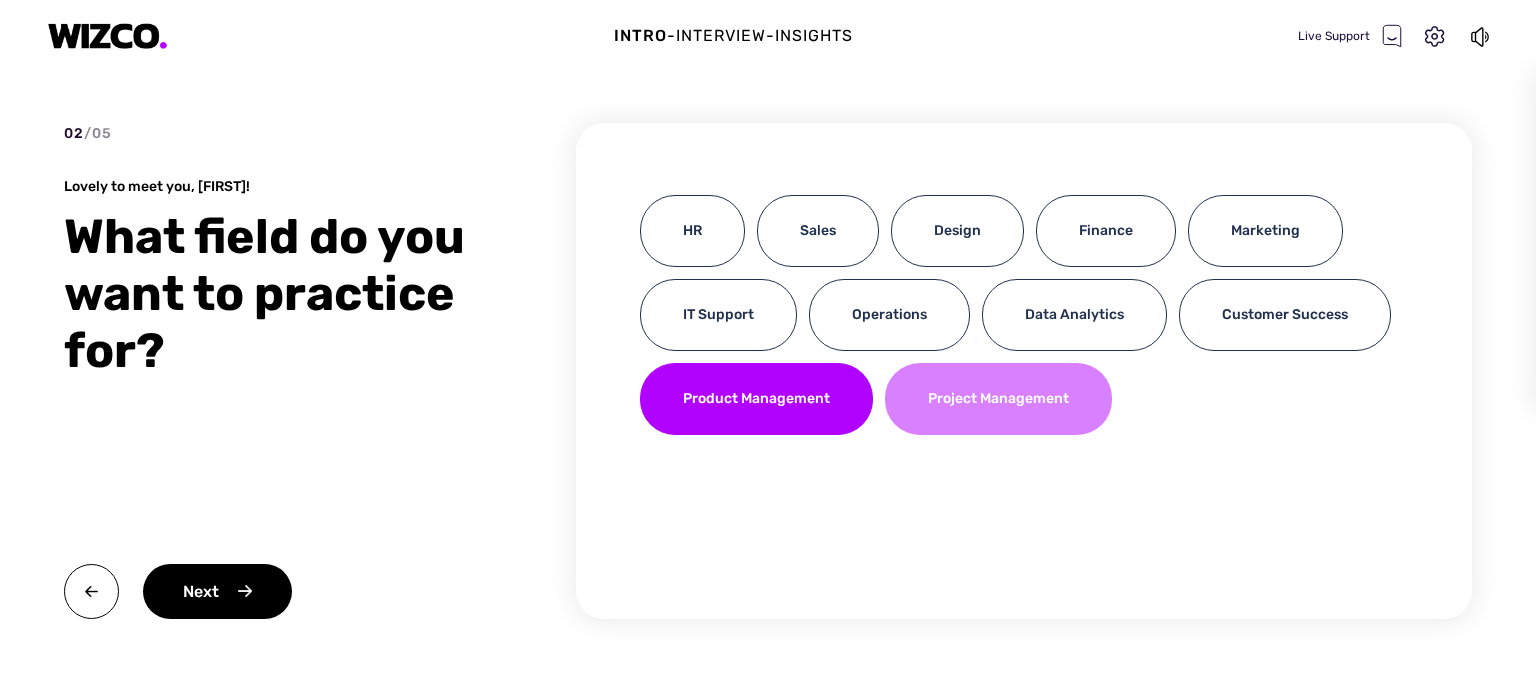 click on "Project Management" at bounding box center (998, 399) 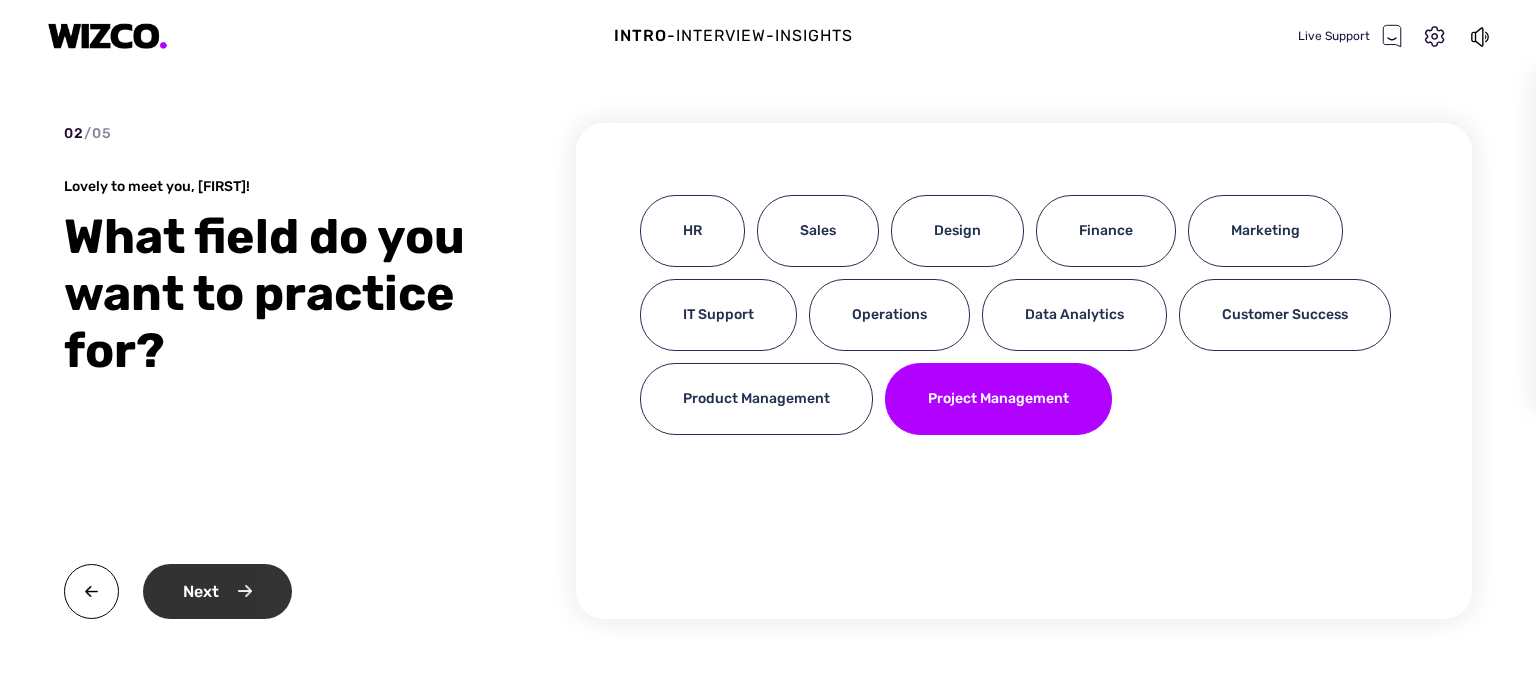 click on "Next" at bounding box center [217, 591] 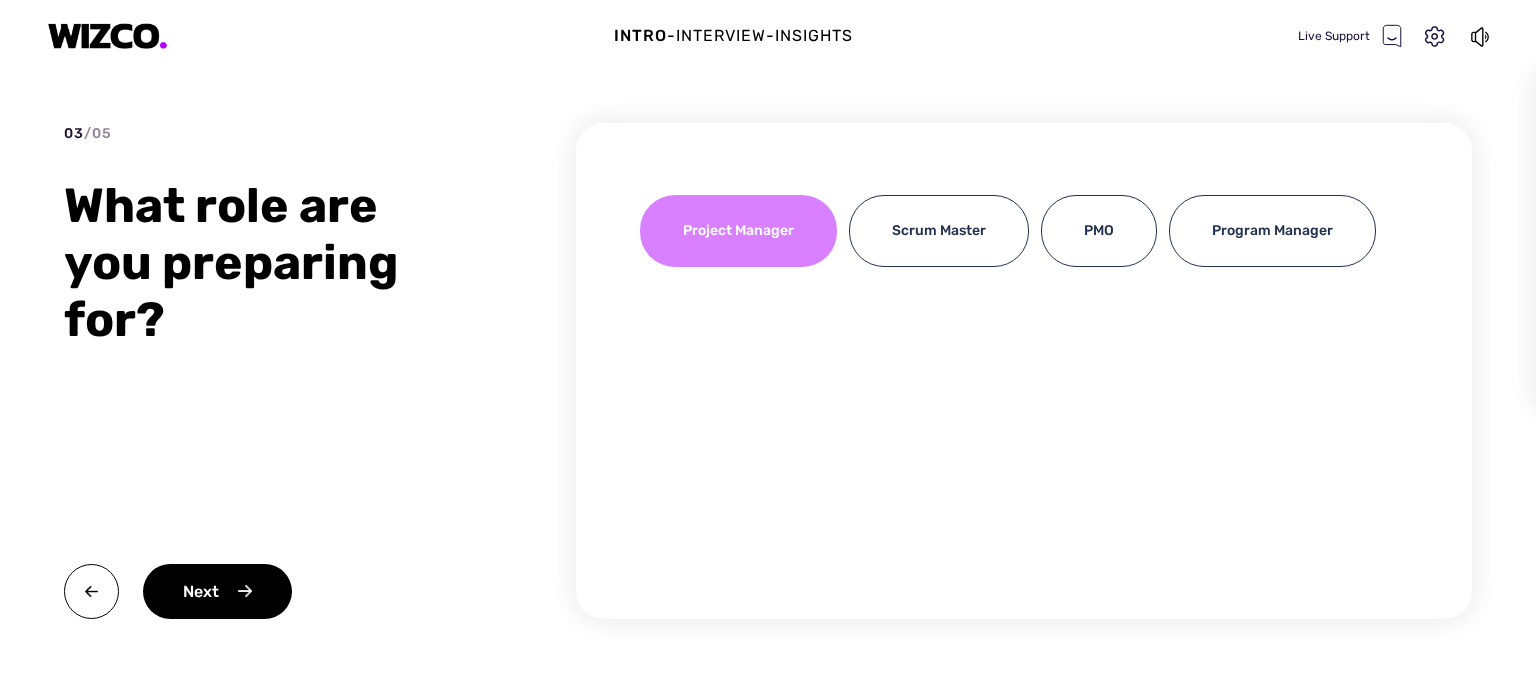 click on "Project Manager" at bounding box center (738, 231) 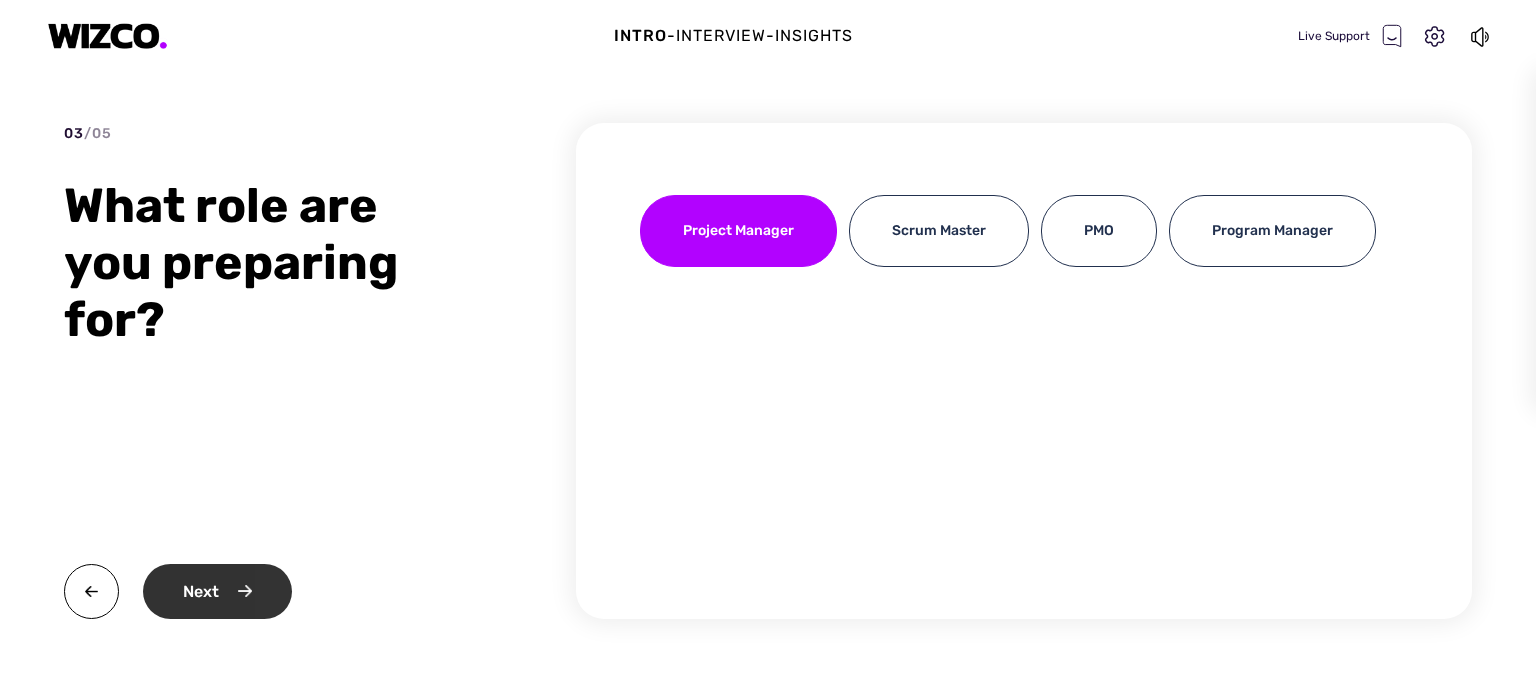 click on "Next" at bounding box center [217, 591] 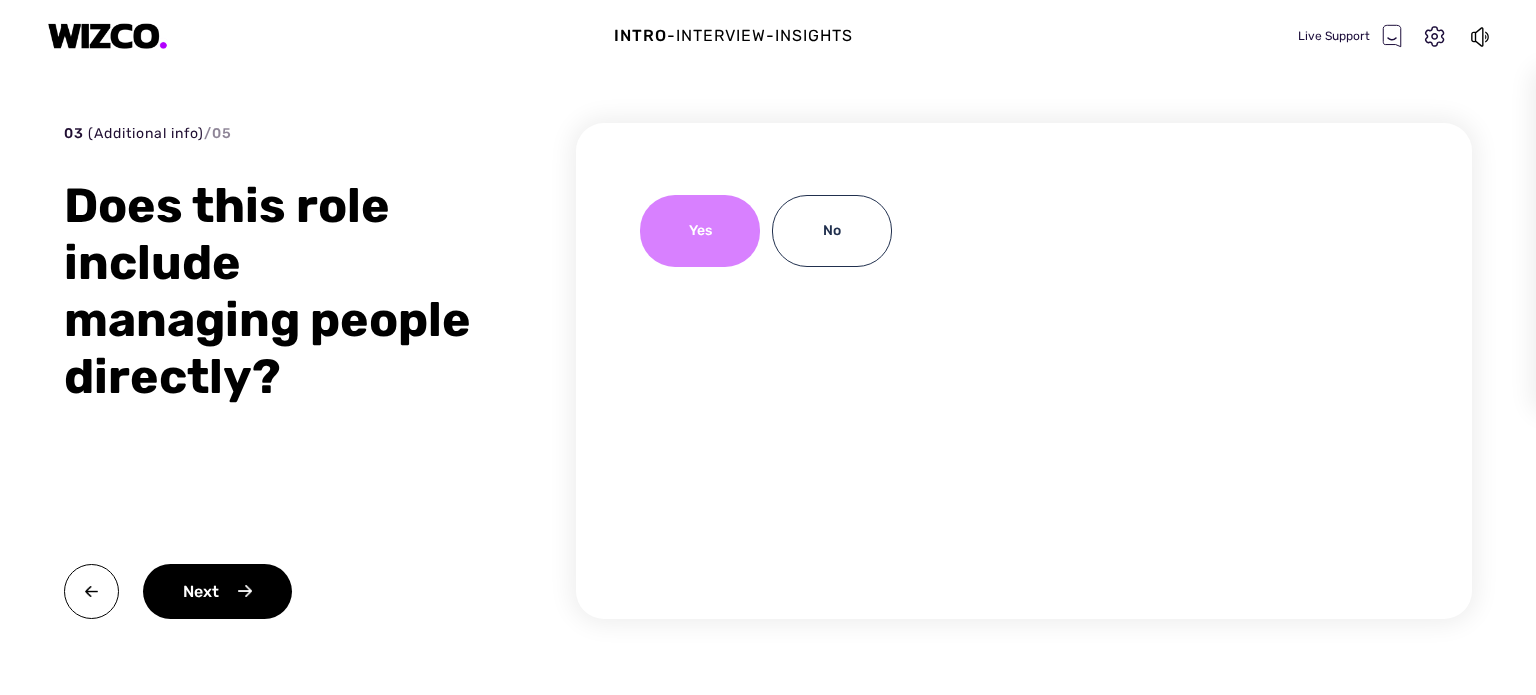click on "Yes" at bounding box center [700, 231] 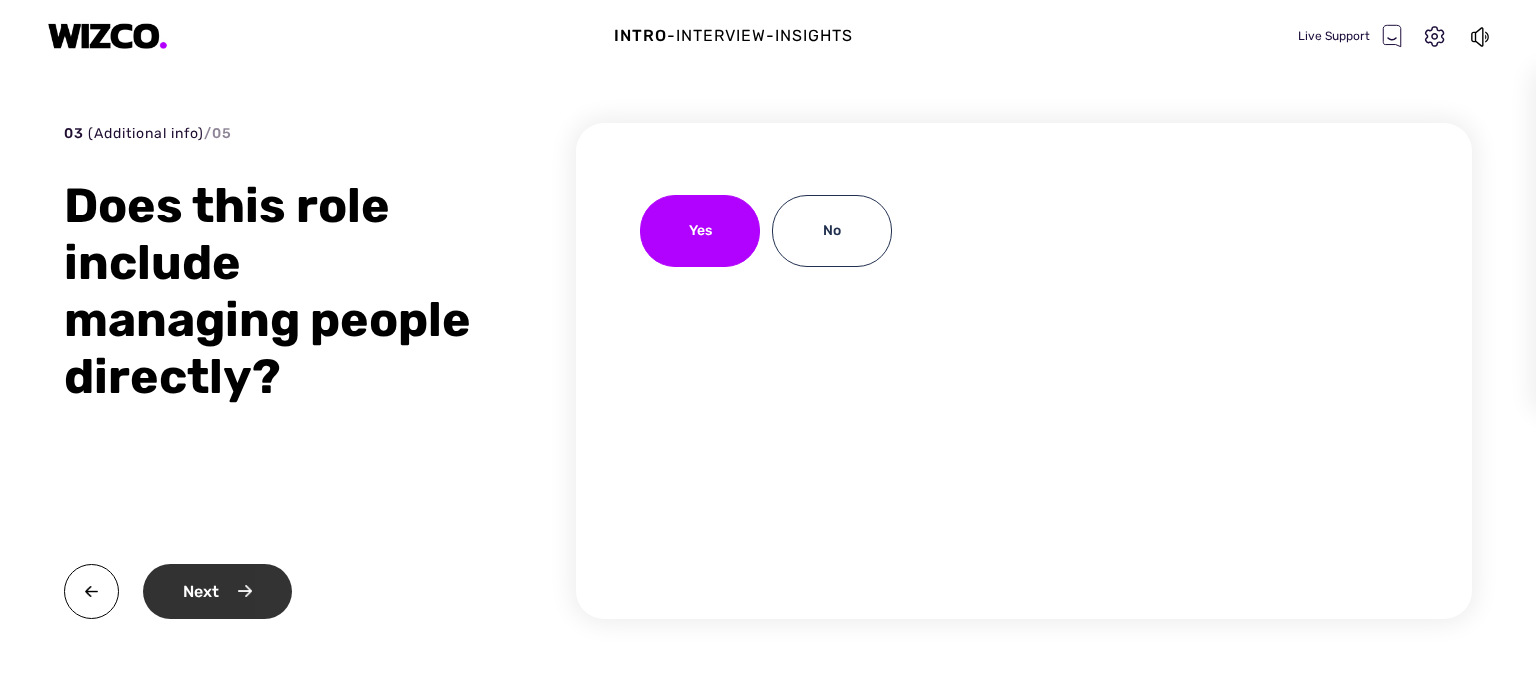 click on "Next" at bounding box center [217, 591] 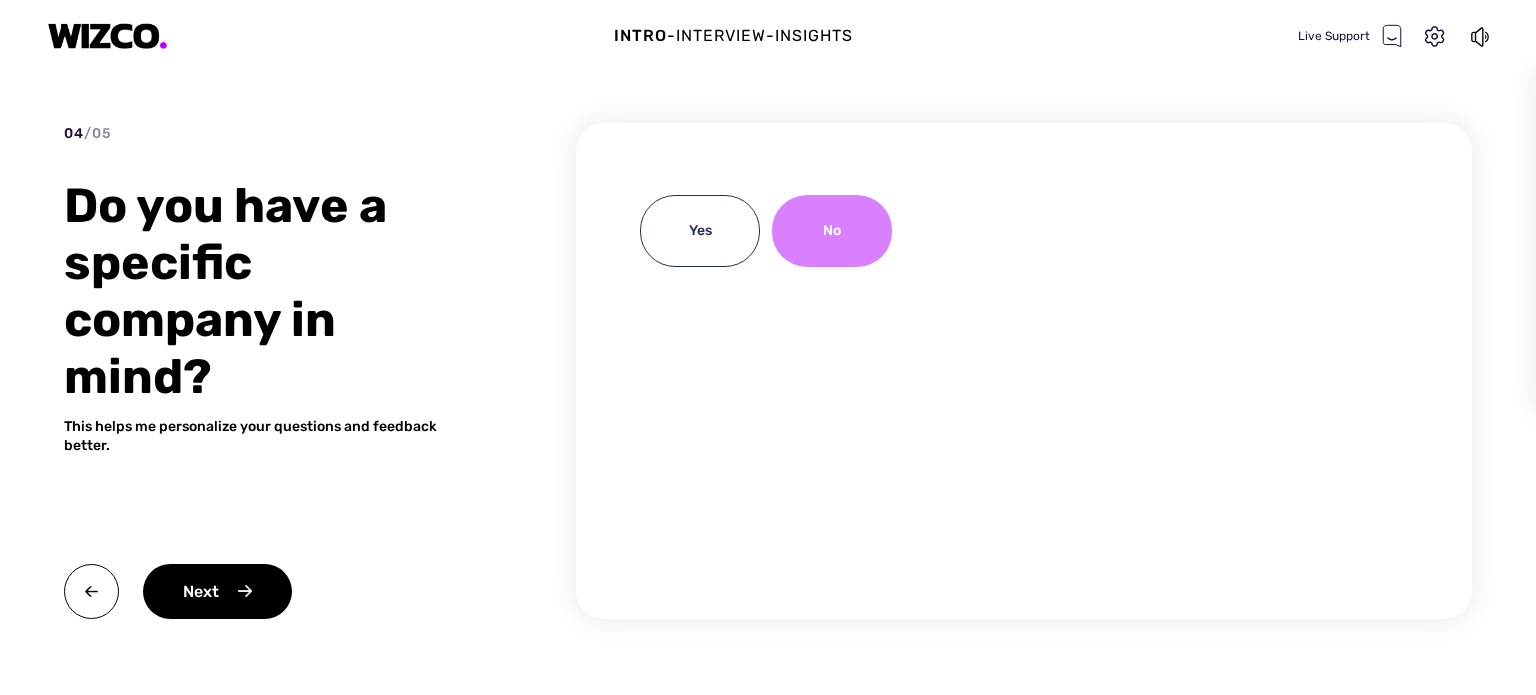 drag, startPoint x: 806, startPoint y: 245, endPoint x: 816, endPoint y: 238, distance: 12.206555 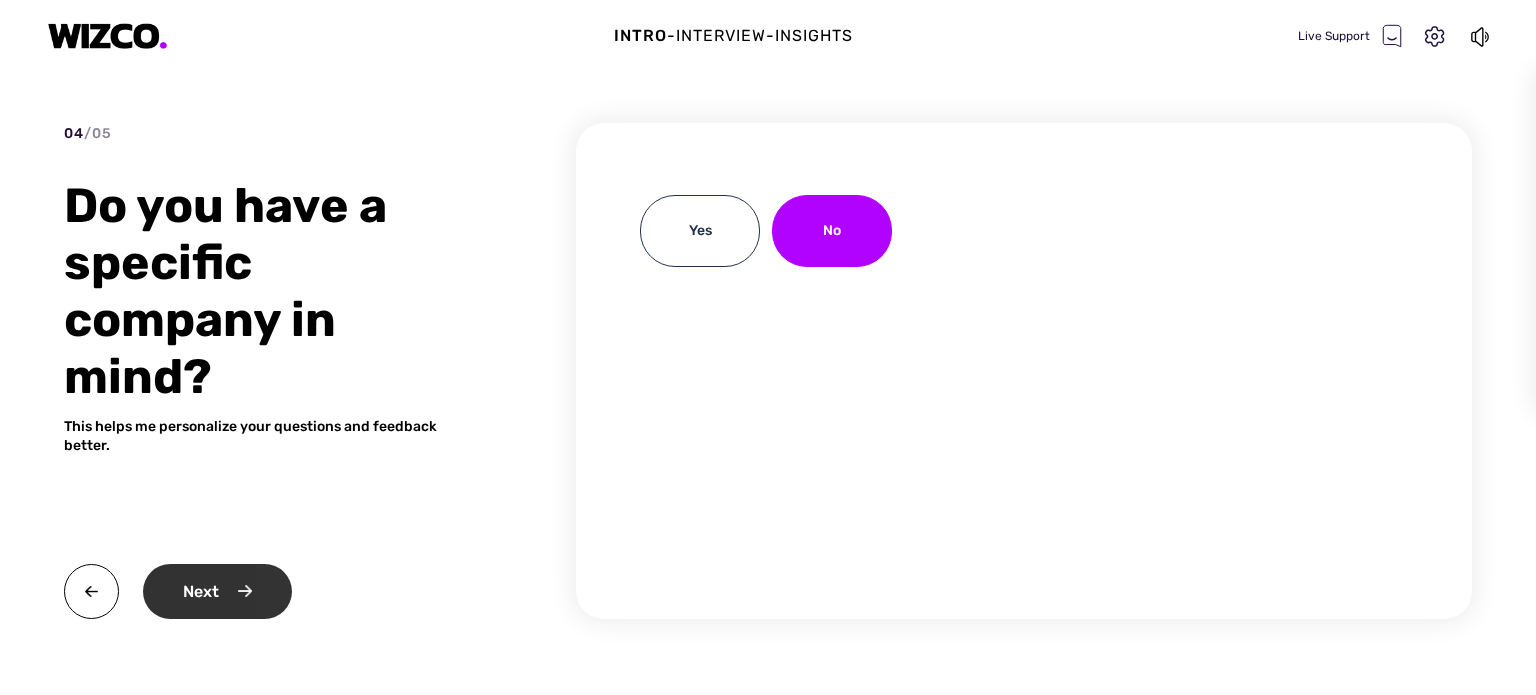 click on "Next" at bounding box center (217, 591) 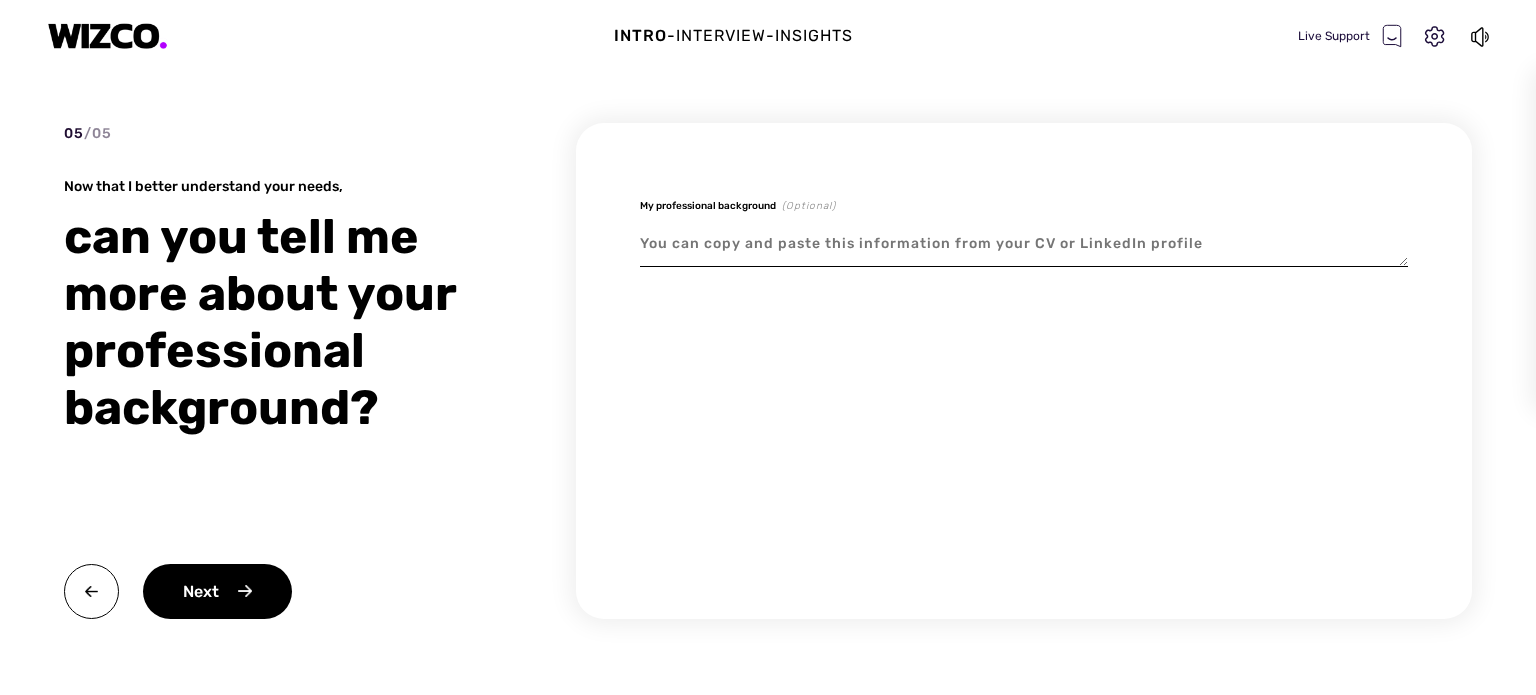 click at bounding box center [1024, 244] 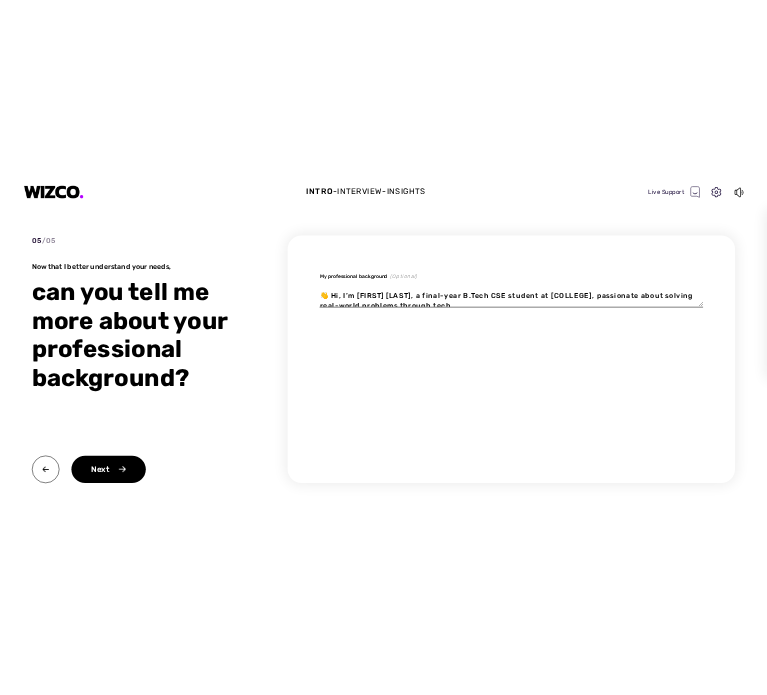 scroll, scrollTop: 184, scrollLeft: 0, axis: vertical 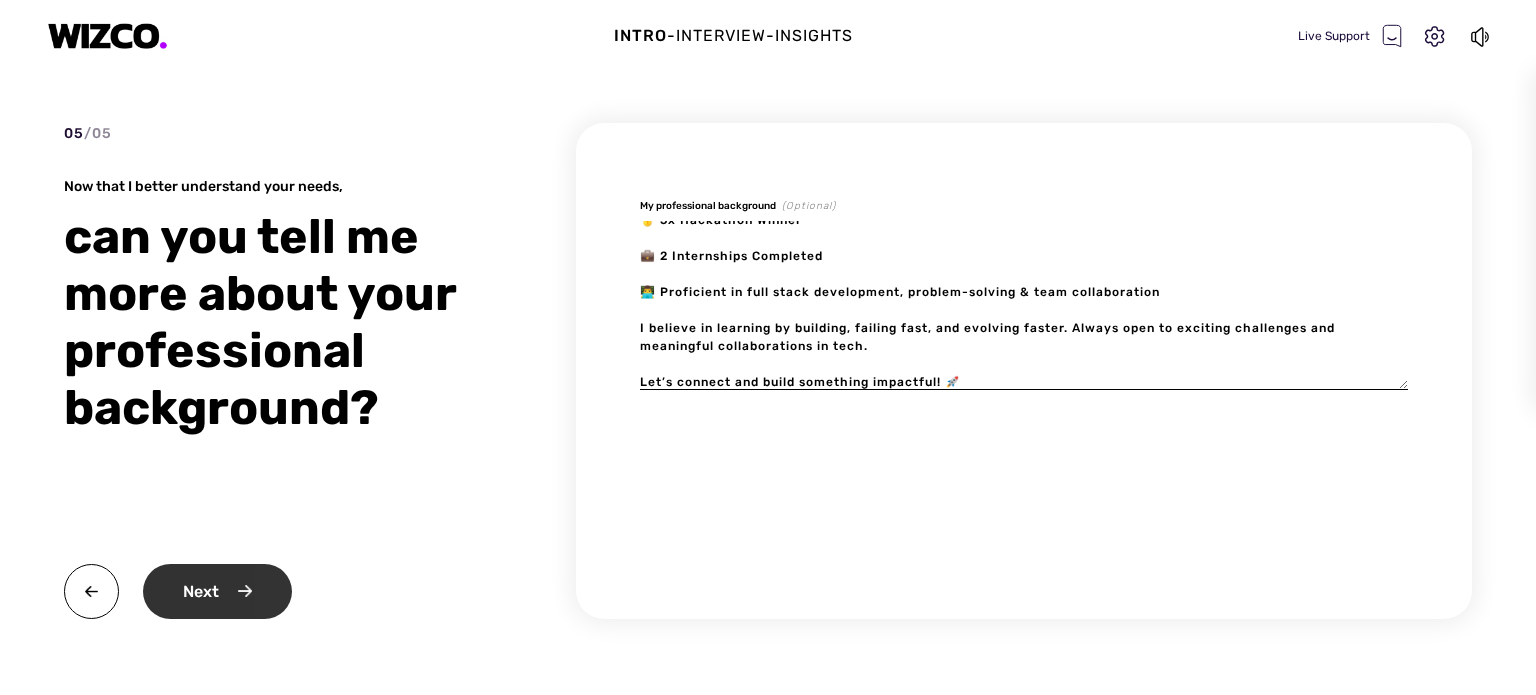 type on "👋 Hi, I’m [FIRST] [LAST], a final-year B.Tech CSE student at [COLLEGE], passionate about solving real-world problems through tech.
Currently growing as a Full Stack Web Developer, with a strong interest in Data Science, and sharpening my skills in Competitive Programming. I’ve been consistently learning through hands-on projects, code labs, and daily practice.
🏆 Achievements:
🥇 5x Hackathon Winner
💼 2 Internships Completed
👨‍💻 Proficient in full stack development, problem-solving & team collaboration
I believe in learning by building, failing fast, and evolving faster. Always open to exciting challenges and meaningful collaborations in tech.
Let’s connect and build something impactful! 🚀" 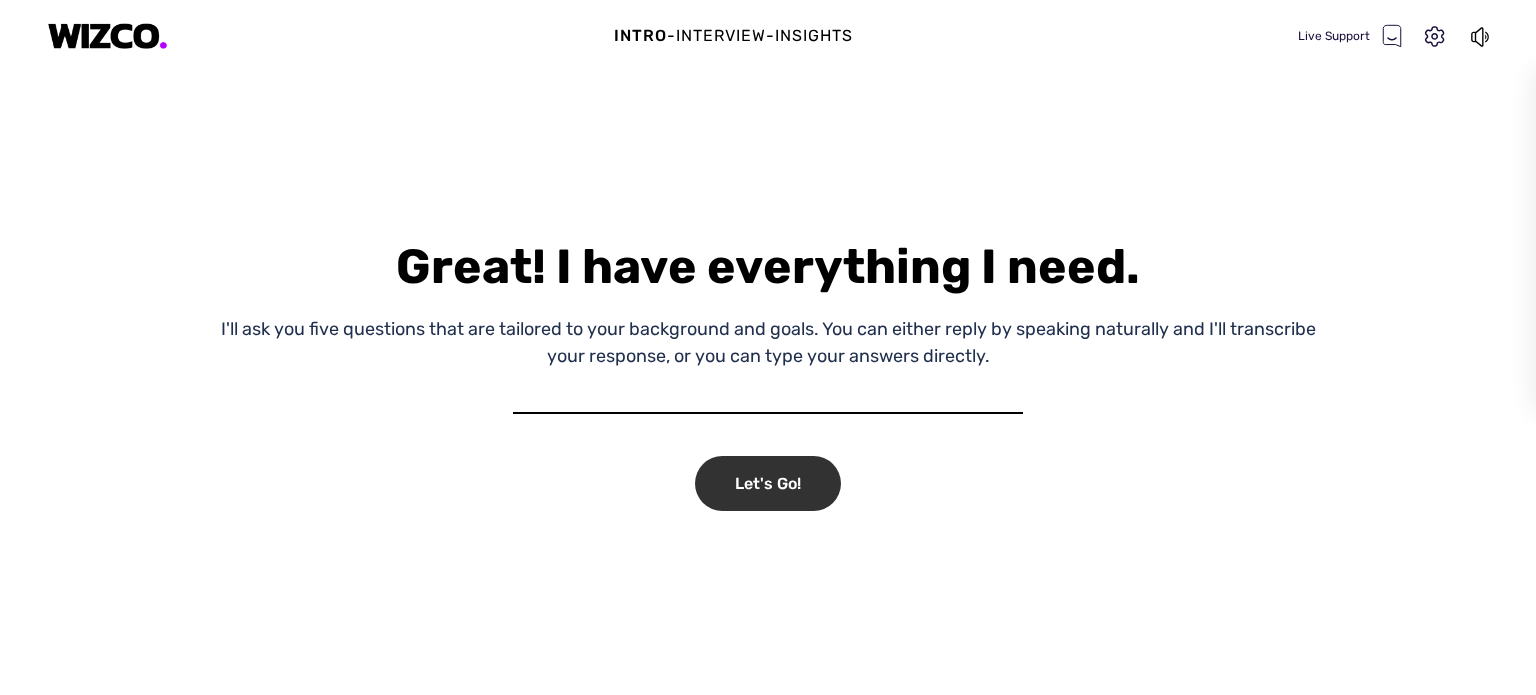 click on "Let's Go!" at bounding box center [768, 483] 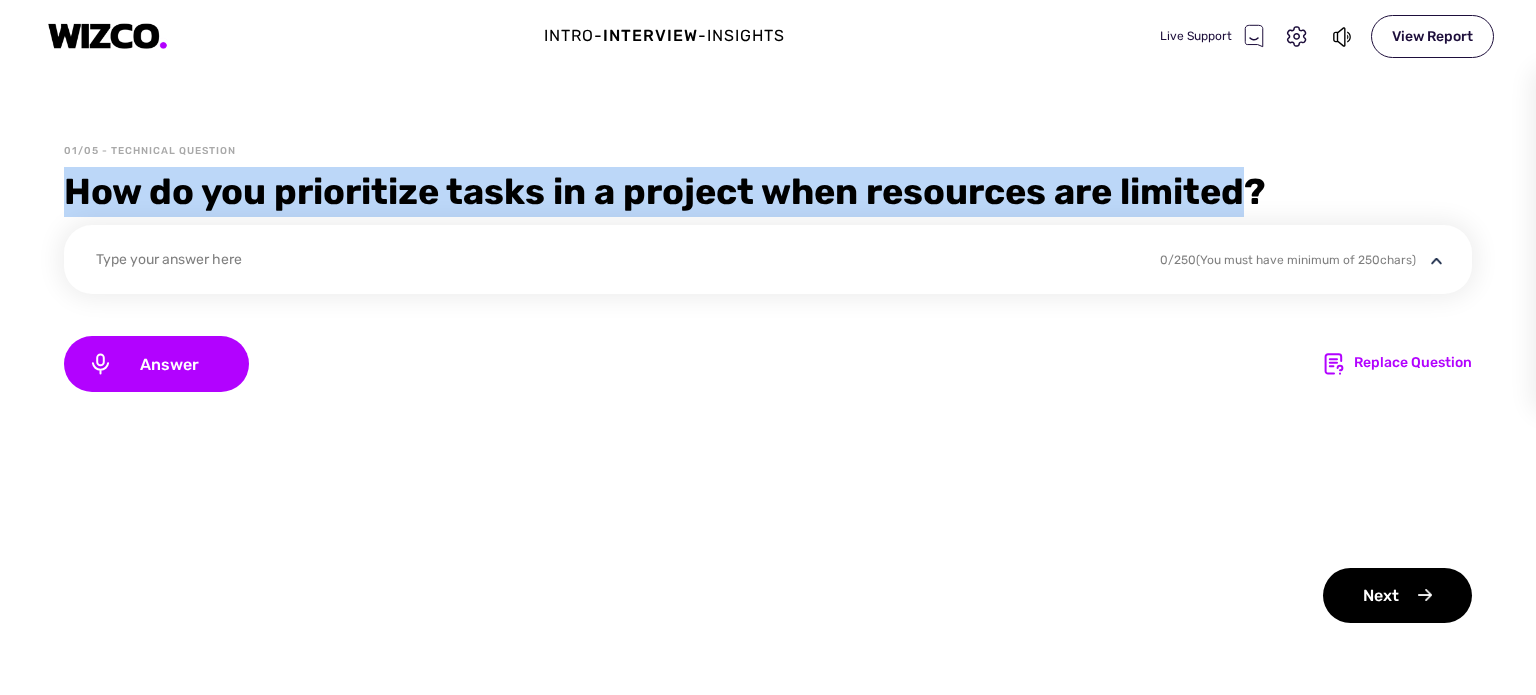 drag, startPoint x: 64, startPoint y: 191, endPoint x: 1246, endPoint y: 195, distance: 1182.0067 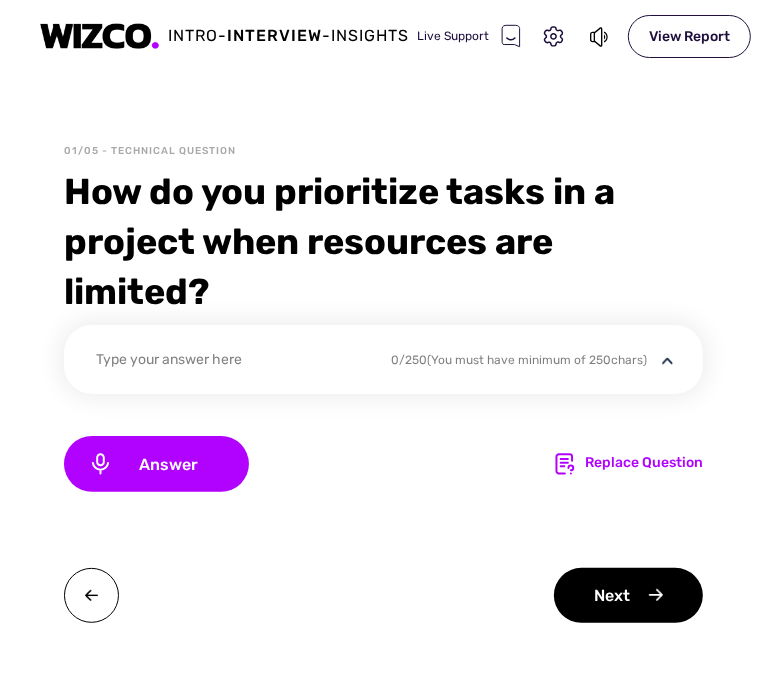 click on "Type your answer here" at bounding box center (230, 362) 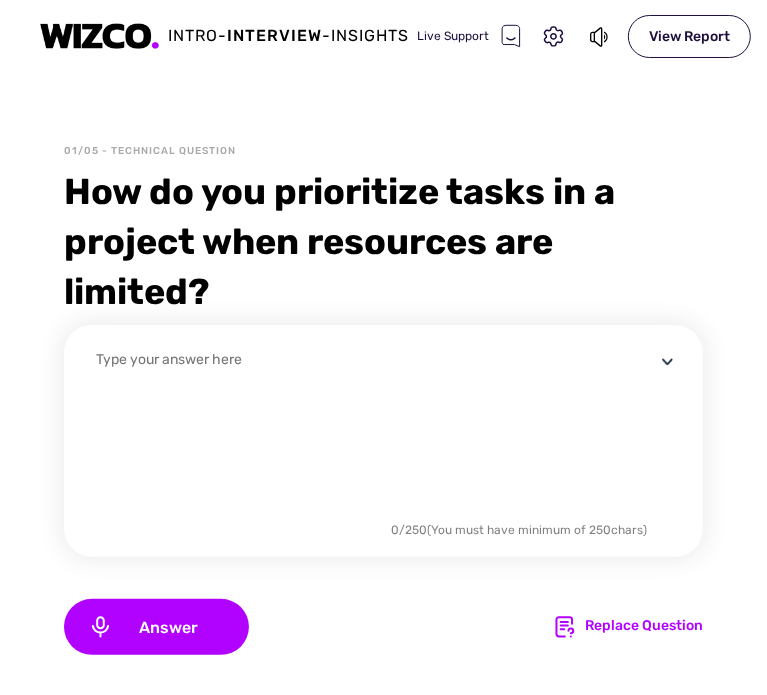 scroll, scrollTop: 0, scrollLeft: 0, axis: both 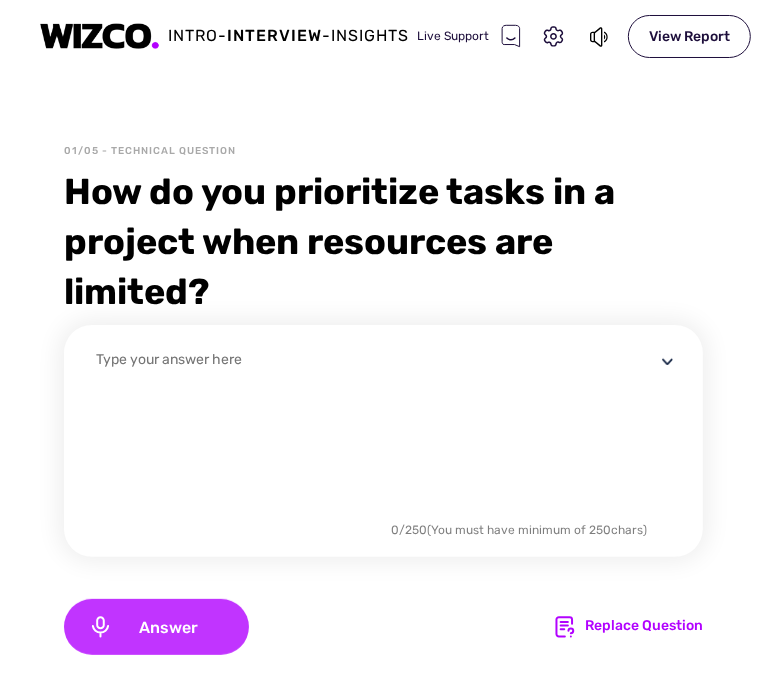 click on "Answer" at bounding box center (169, 627) 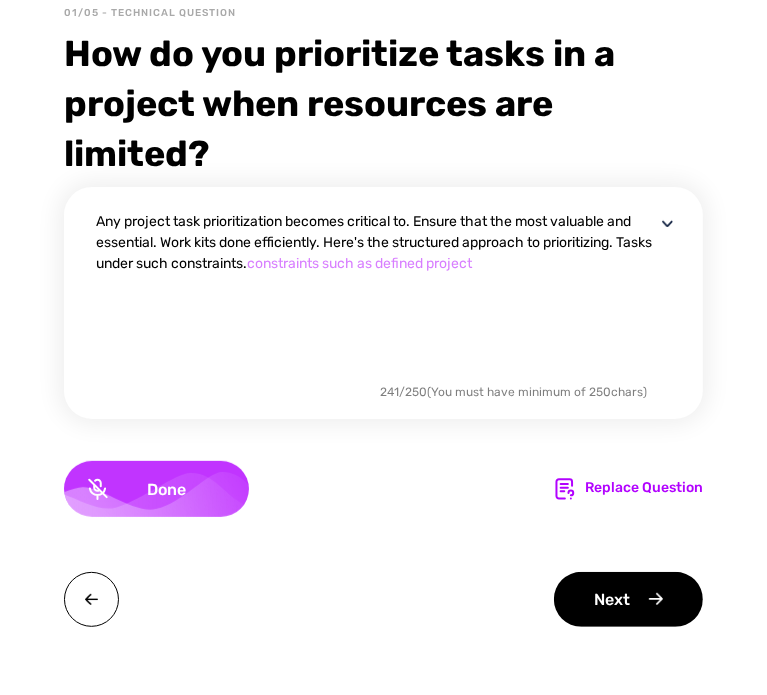 scroll, scrollTop: 141, scrollLeft: 0, axis: vertical 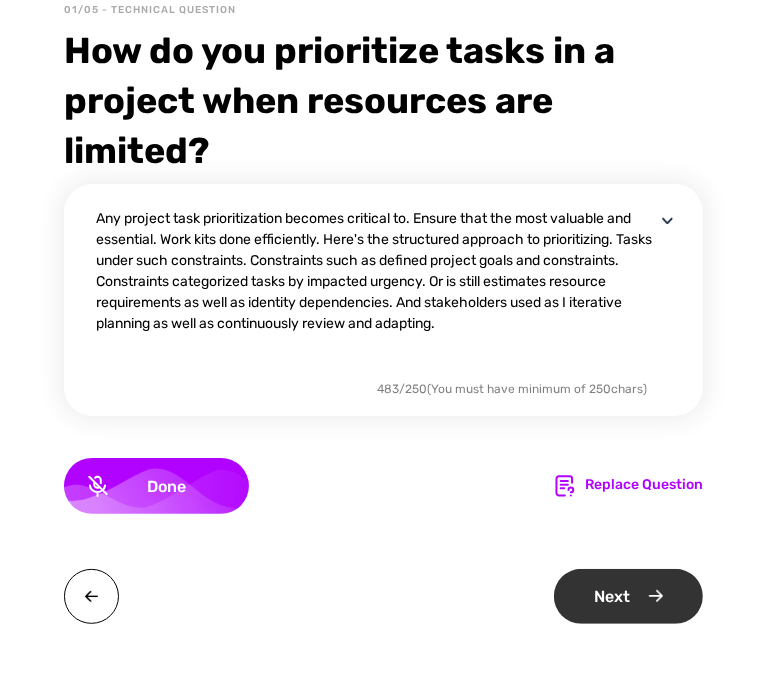click on "Next" at bounding box center (628, 596) 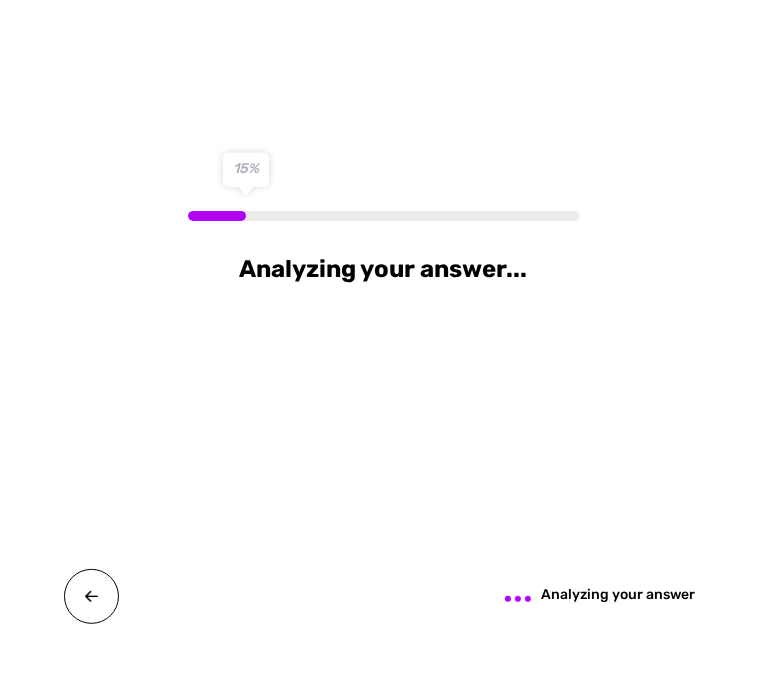 scroll, scrollTop: 0, scrollLeft: 0, axis: both 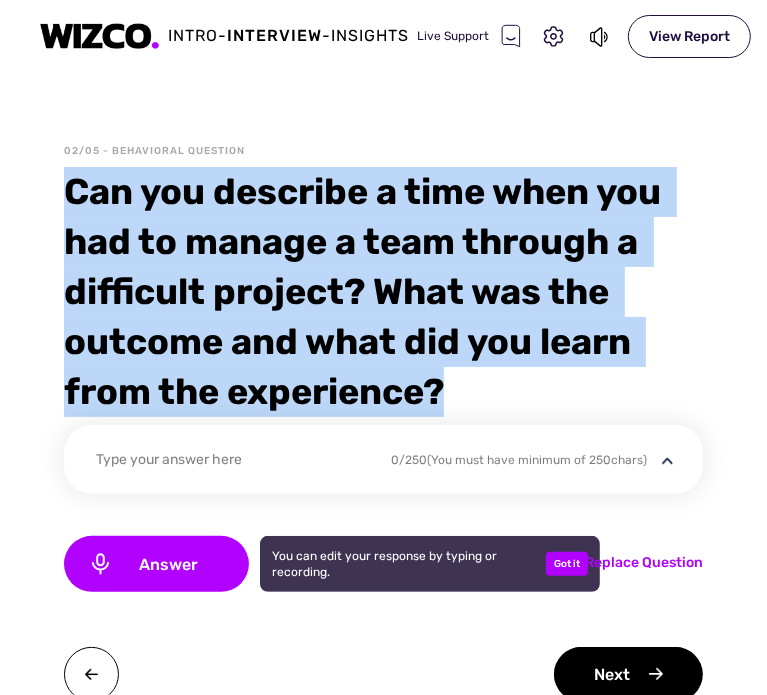 drag, startPoint x: 444, startPoint y: 395, endPoint x: 64, endPoint y: 187, distance: 433.20203 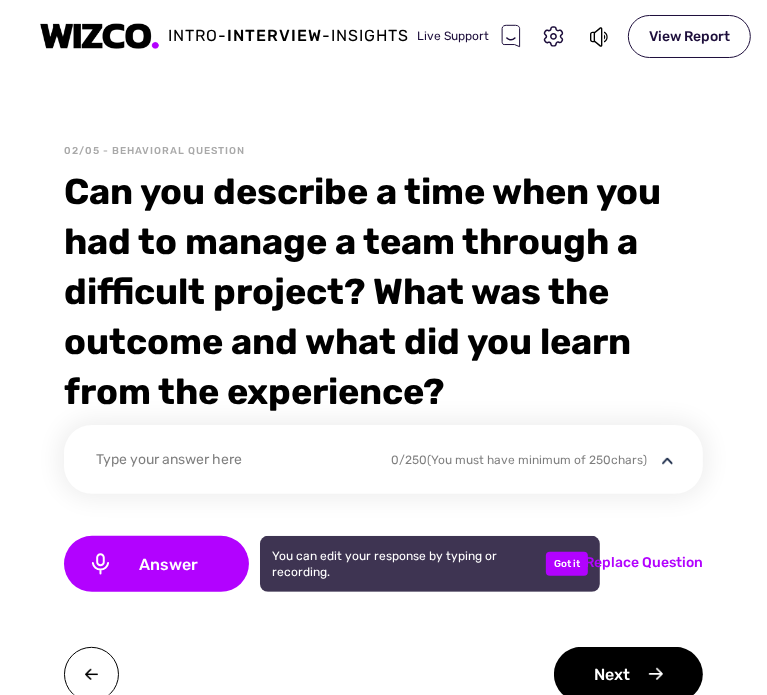 click on "Type your answer here" at bounding box center (230, 462) 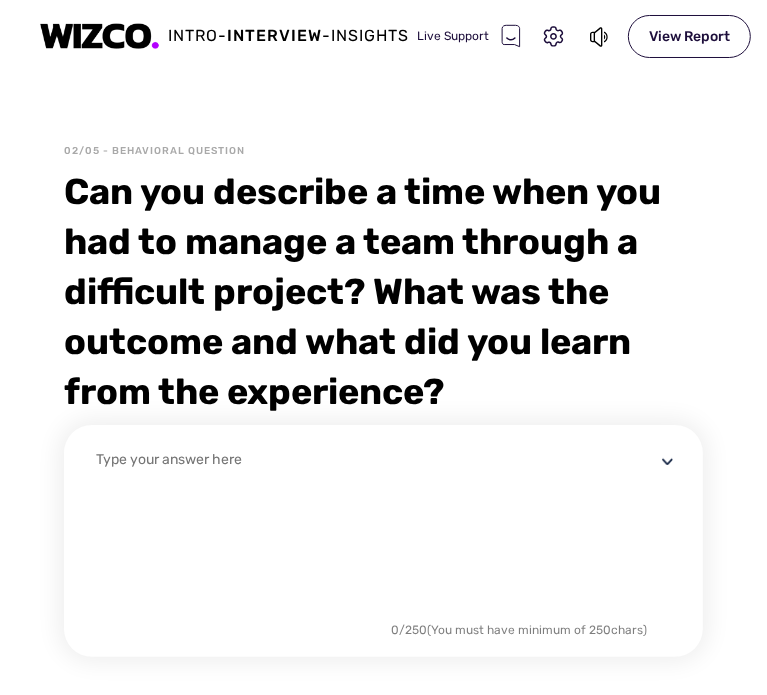 scroll, scrollTop: 0, scrollLeft: 0, axis: both 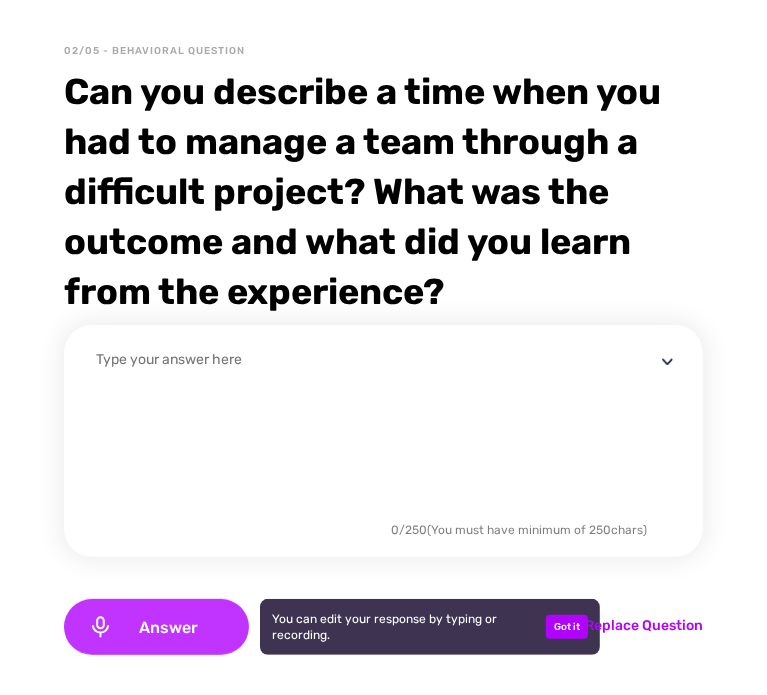 click on "Answer" at bounding box center [169, 627] 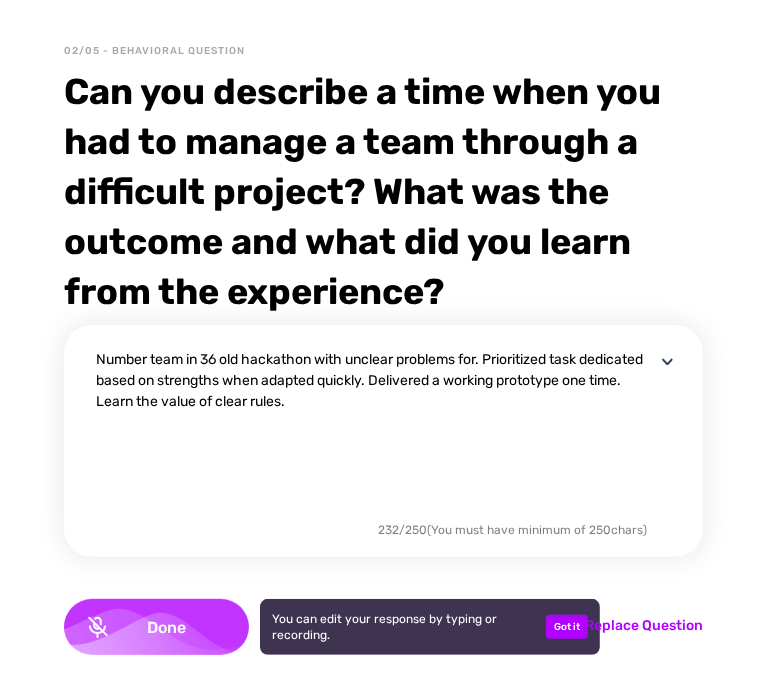 click on "Done" at bounding box center [166, 627] 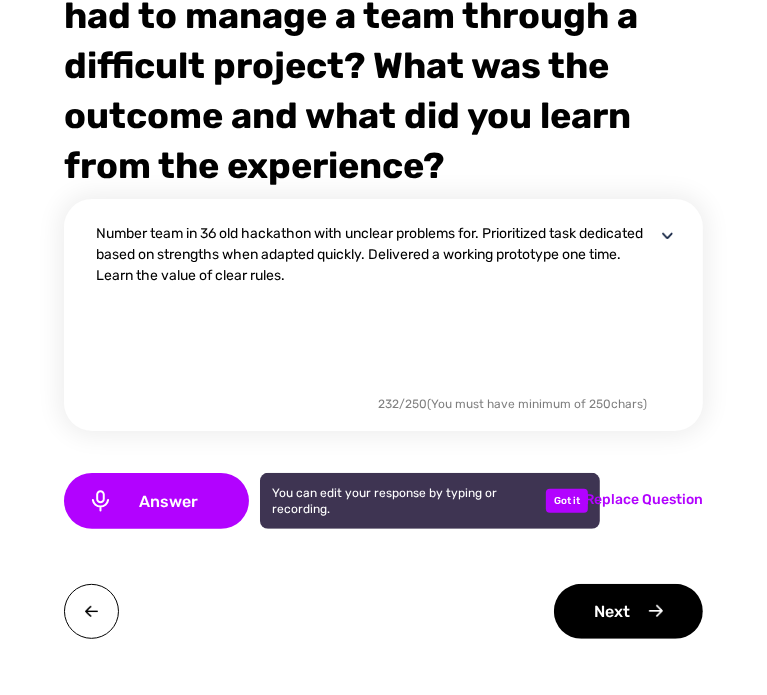 scroll, scrollTop: 241, scrollLeft: 0, axis: vertical 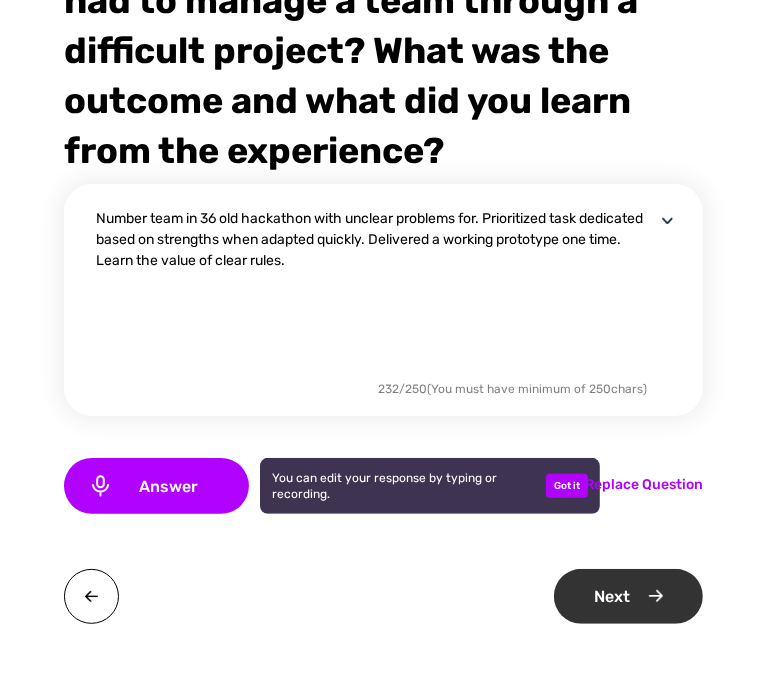 click on "Next" at bounding box center (628, 596) 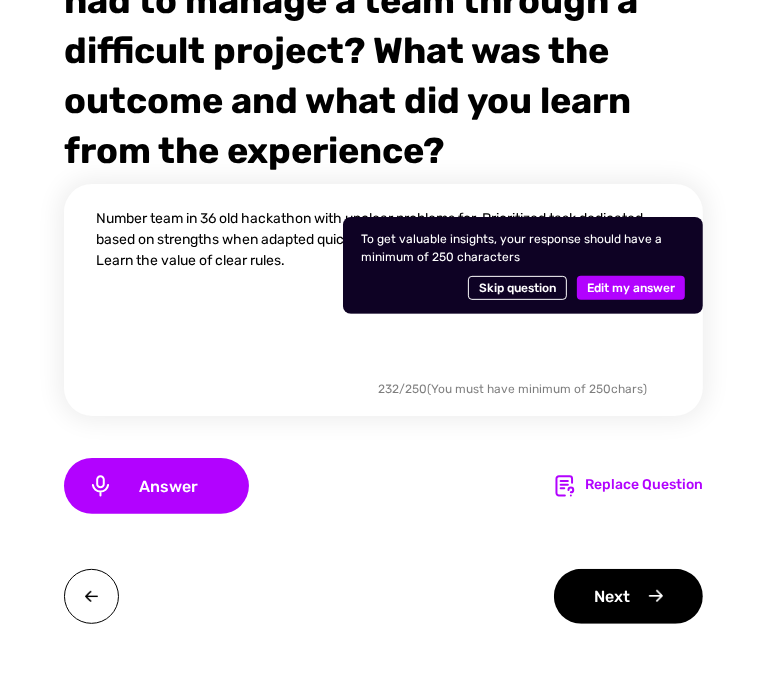 click on "Skip question" at bounding box center (517, 288) 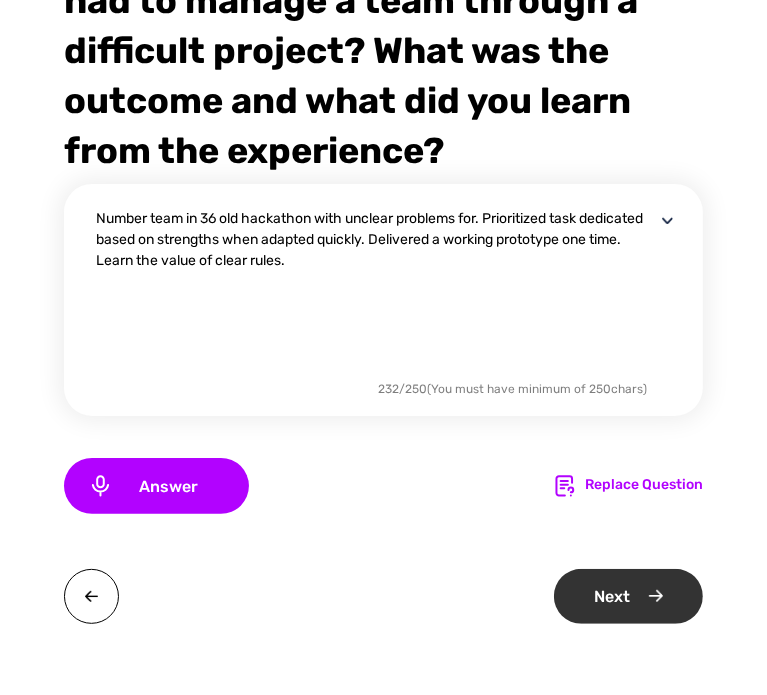 click on "Next" at bounding box center [628, 596] 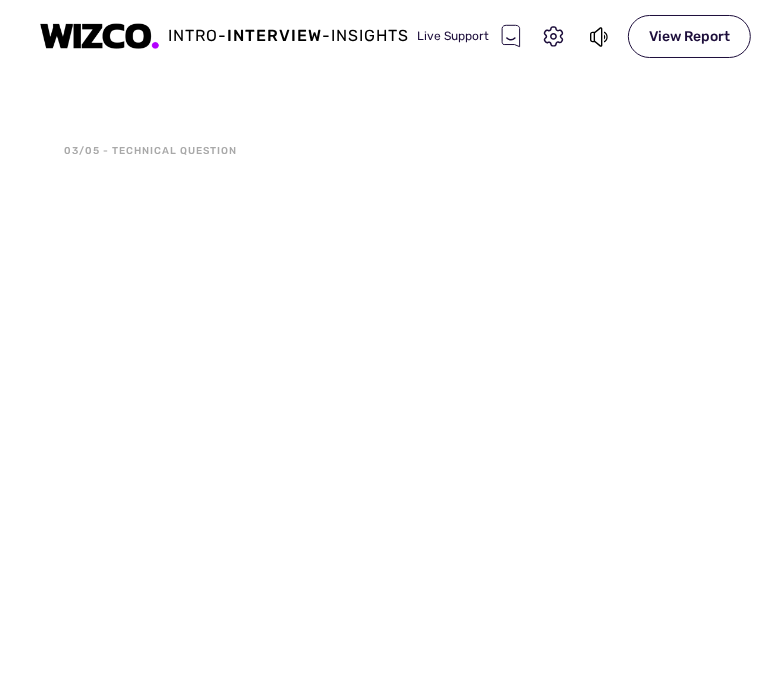 scroll, scrollTop: 0, scrollLeft: 0, axis: both 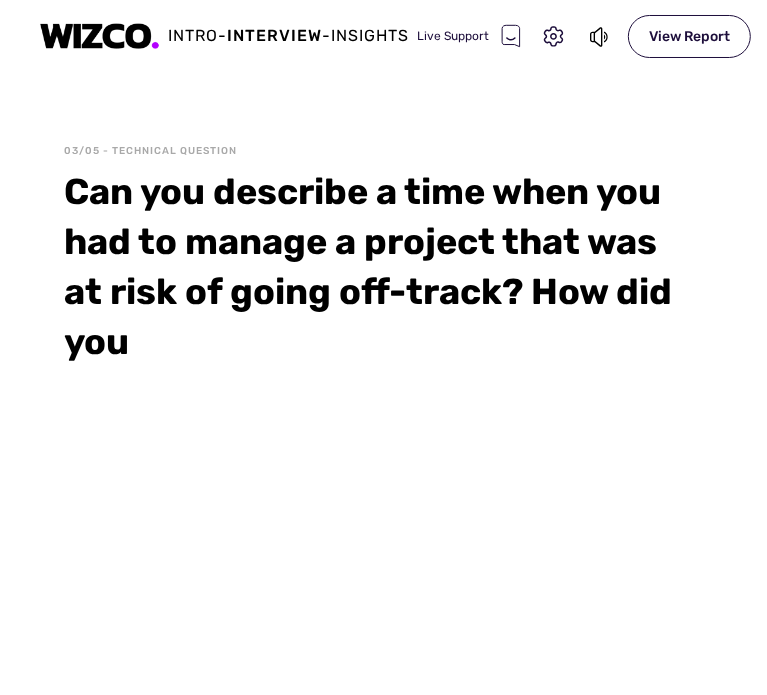 click on "Can you describe a time when you had to manage a project that was at risk of going off-track? How did you" at bounding box center (383, 267) 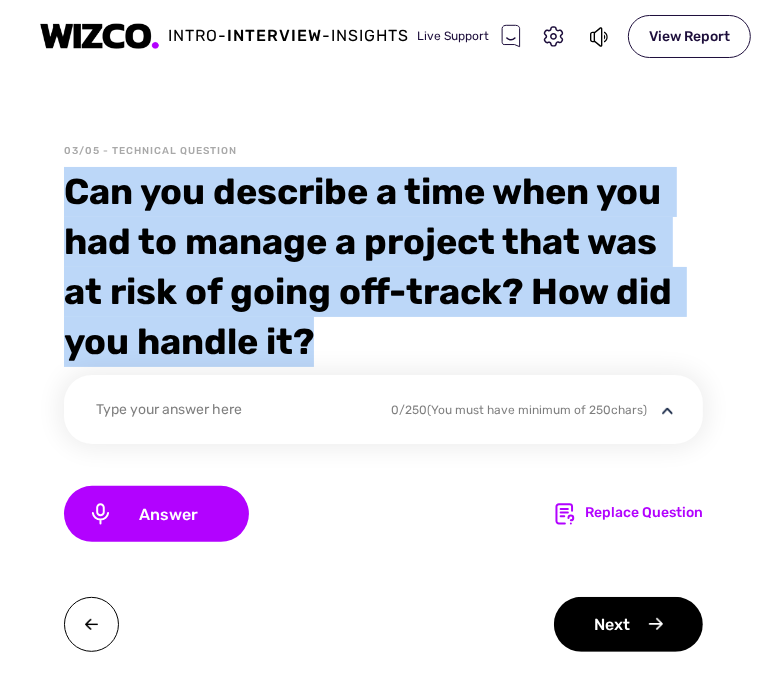 drag, startPoint x: 342, startPoint y: 341, endPoint x: 61, endPoint y: 195, distance: 316.66544 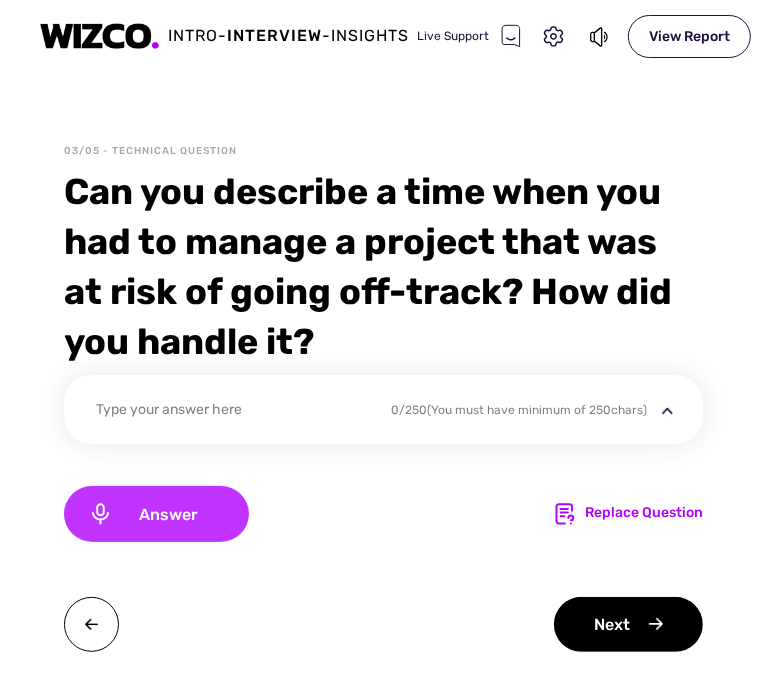 click on "Answer" at bounding box center (169, 514) 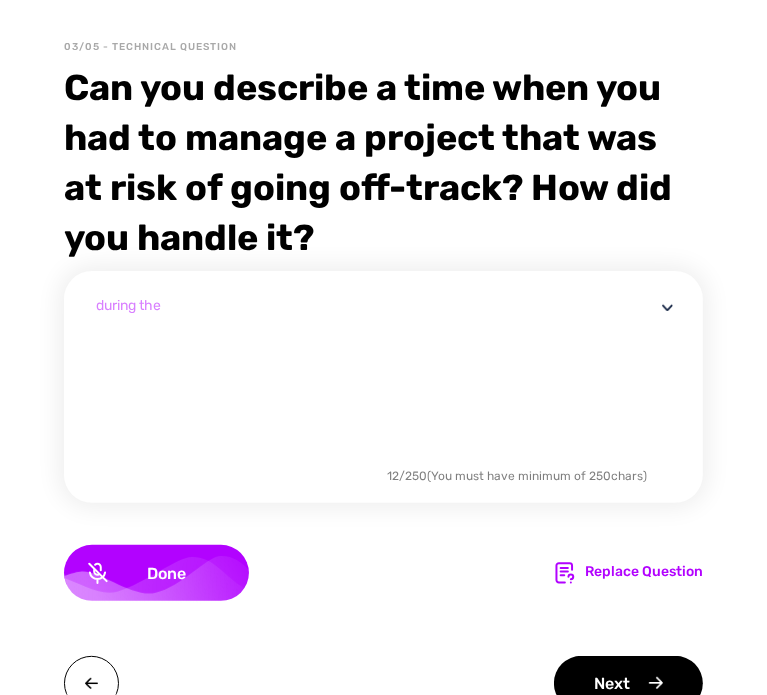 scroll, scrollTop: 120, scrollLeft: 0, axis: vertical 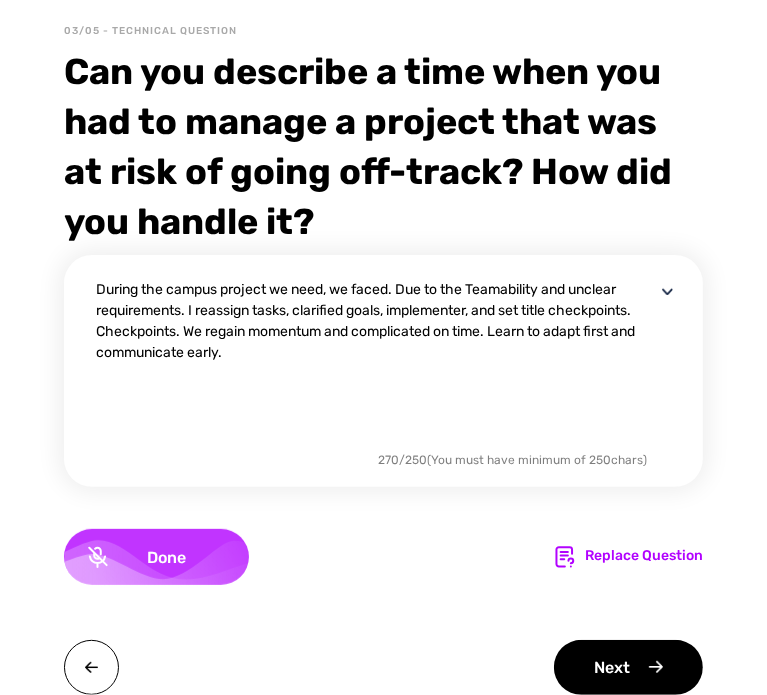 click on "Done" at bounding box center (166, 557) 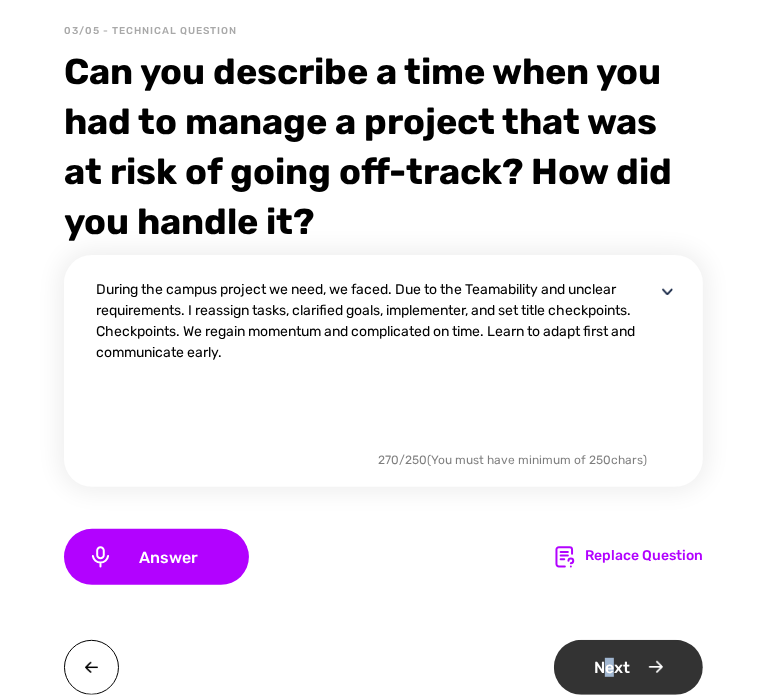 click on "Next" at bounding box center [628, 667] 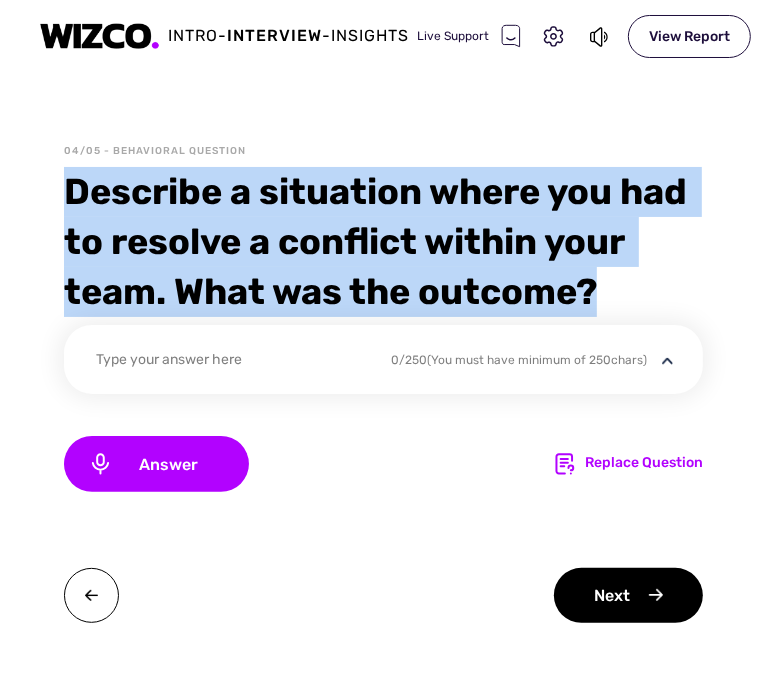 drag, startPoint x: 602, startPoint y: 291, endPoint x: 71, endPoint y: 180, distance: 542.47766 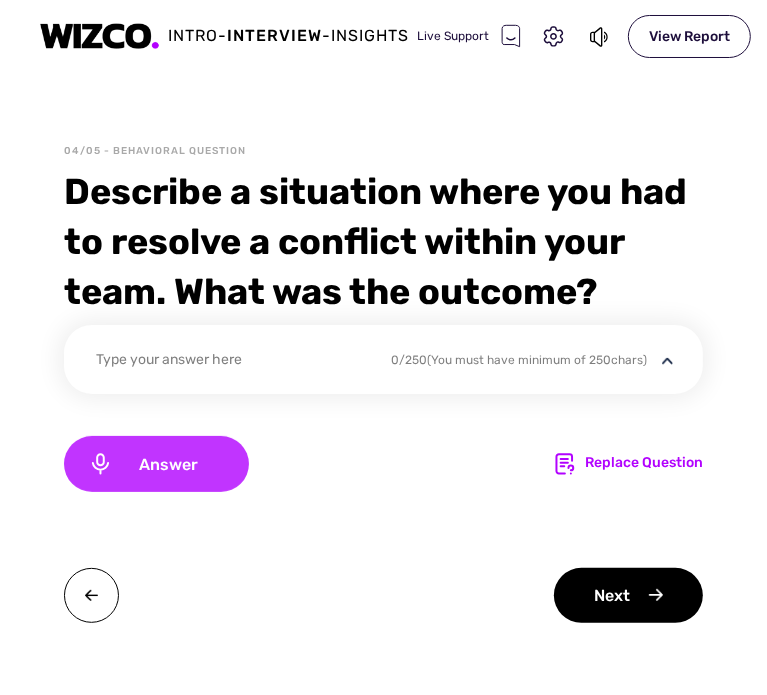 click on "Answer" at bounding box center (169, 464) 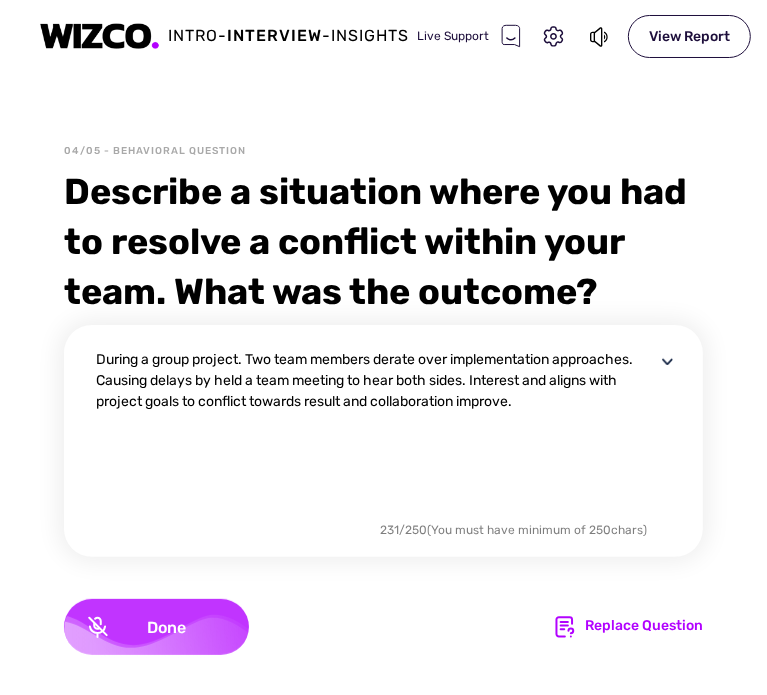 click on "Done" at bounding box center [166, 627] 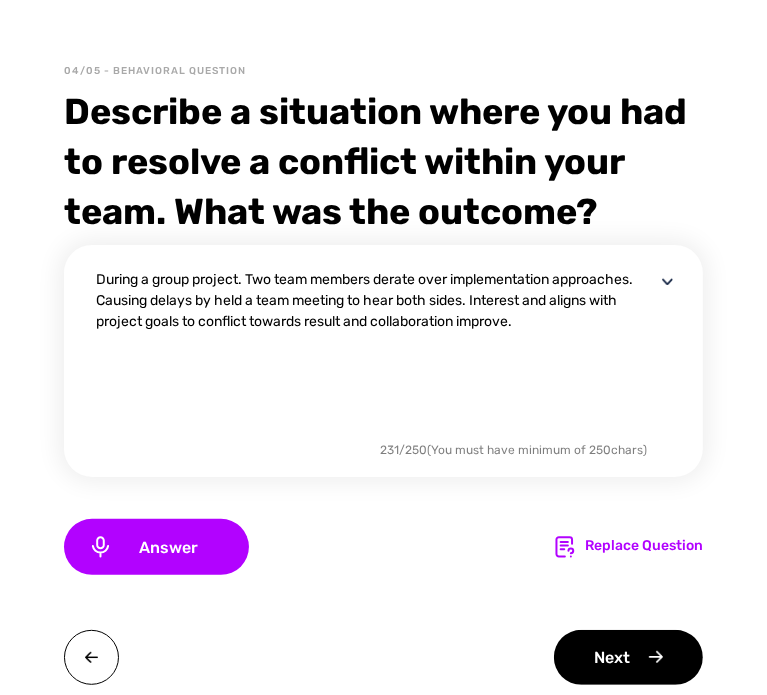scroll, scrollTop: 141, scrollLeft: 0, axis: vertical 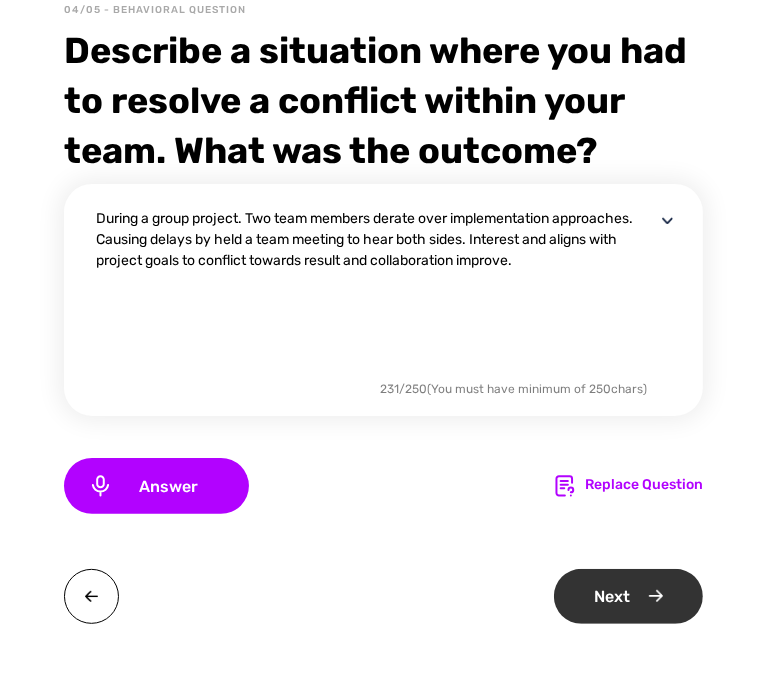click on "Next" at bounding box center [628, 596] 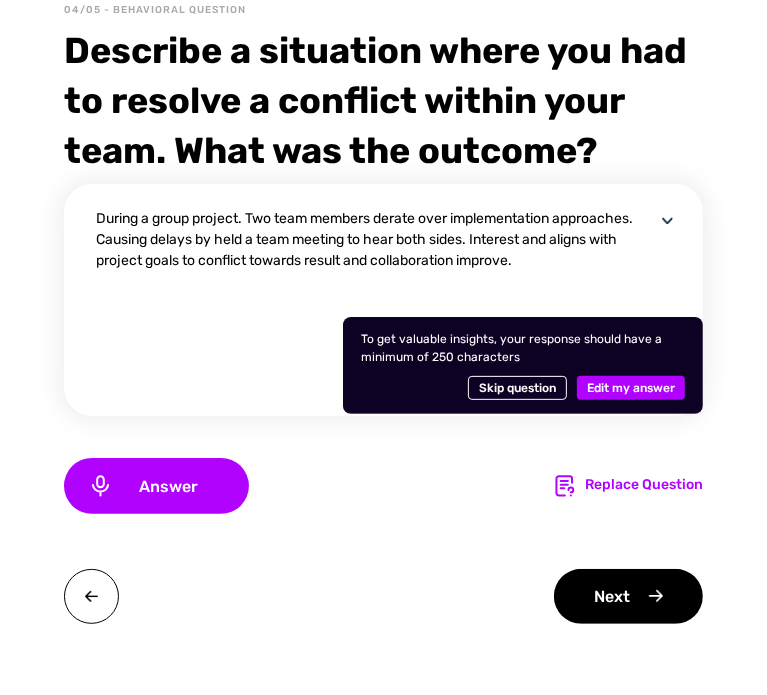 click on "Skip question" at bounding box center [517, 388] 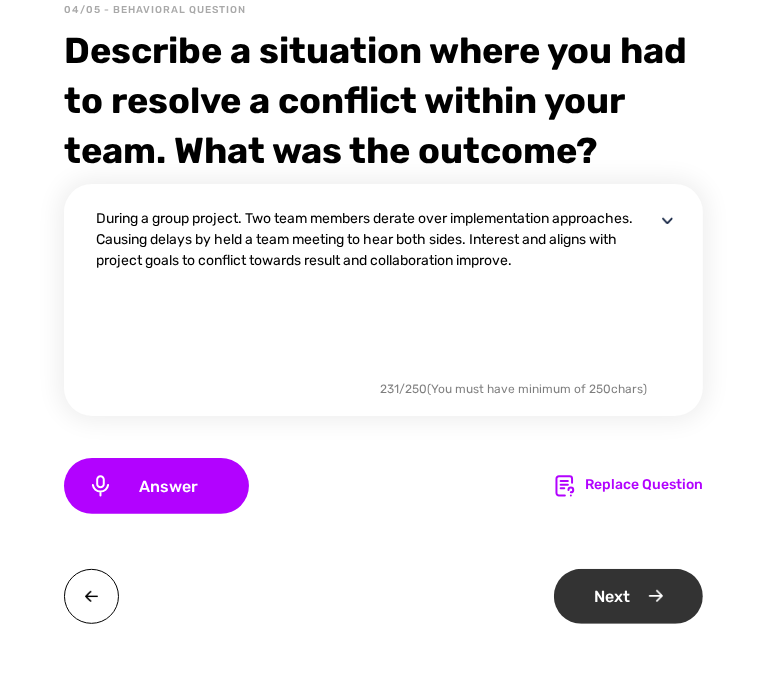 click on "Next" at bounding box center (628, 596) 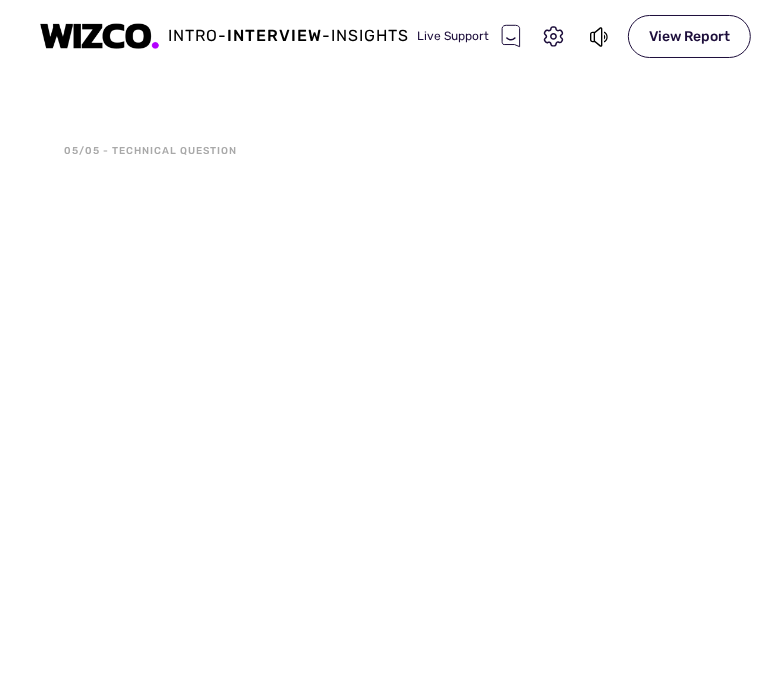 scroll, scrollTop: 0, scrollLeft: 0, axis: both 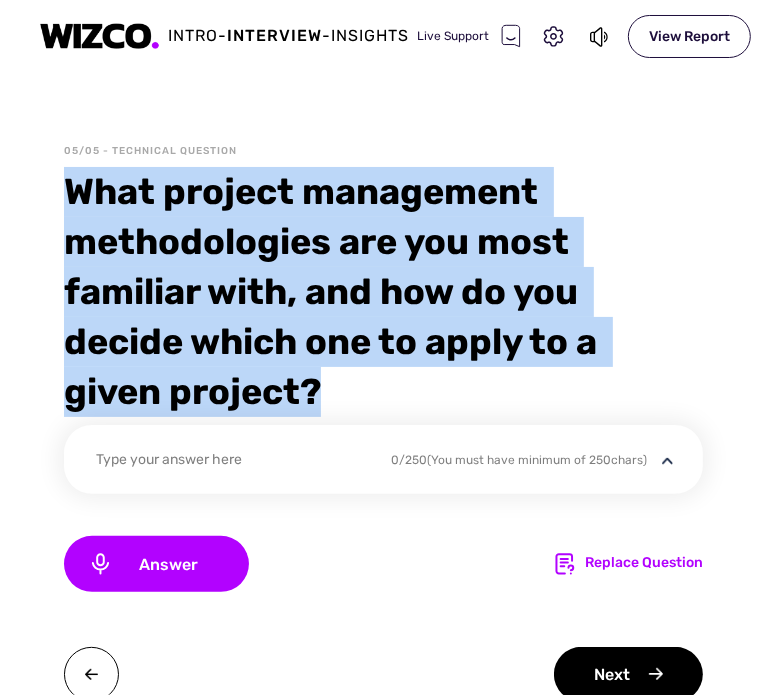 drag, startPoint x: 355, startPoint y: 395, endPoint x: 20, endPoint y: 178, distance: 399.14157 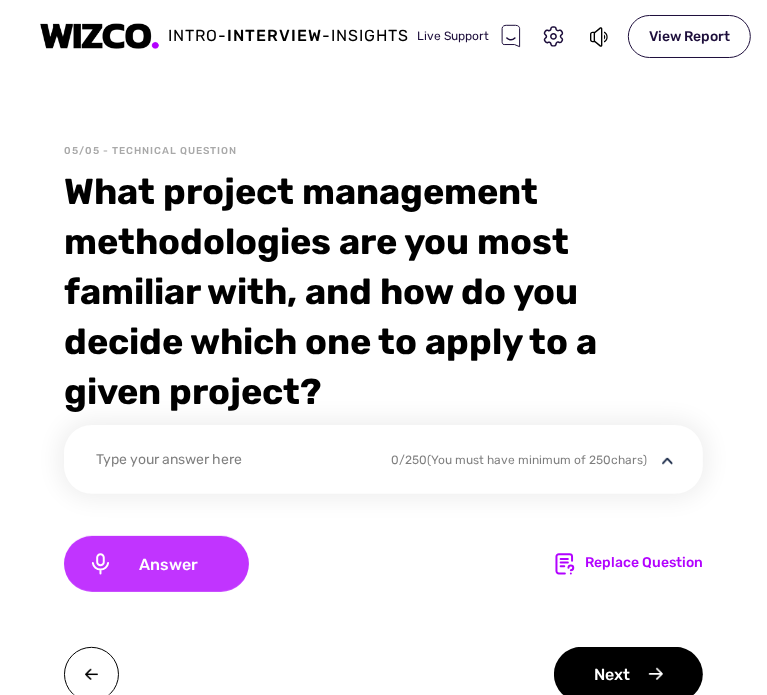 click on "Answer" at bounding box center [156, 564] 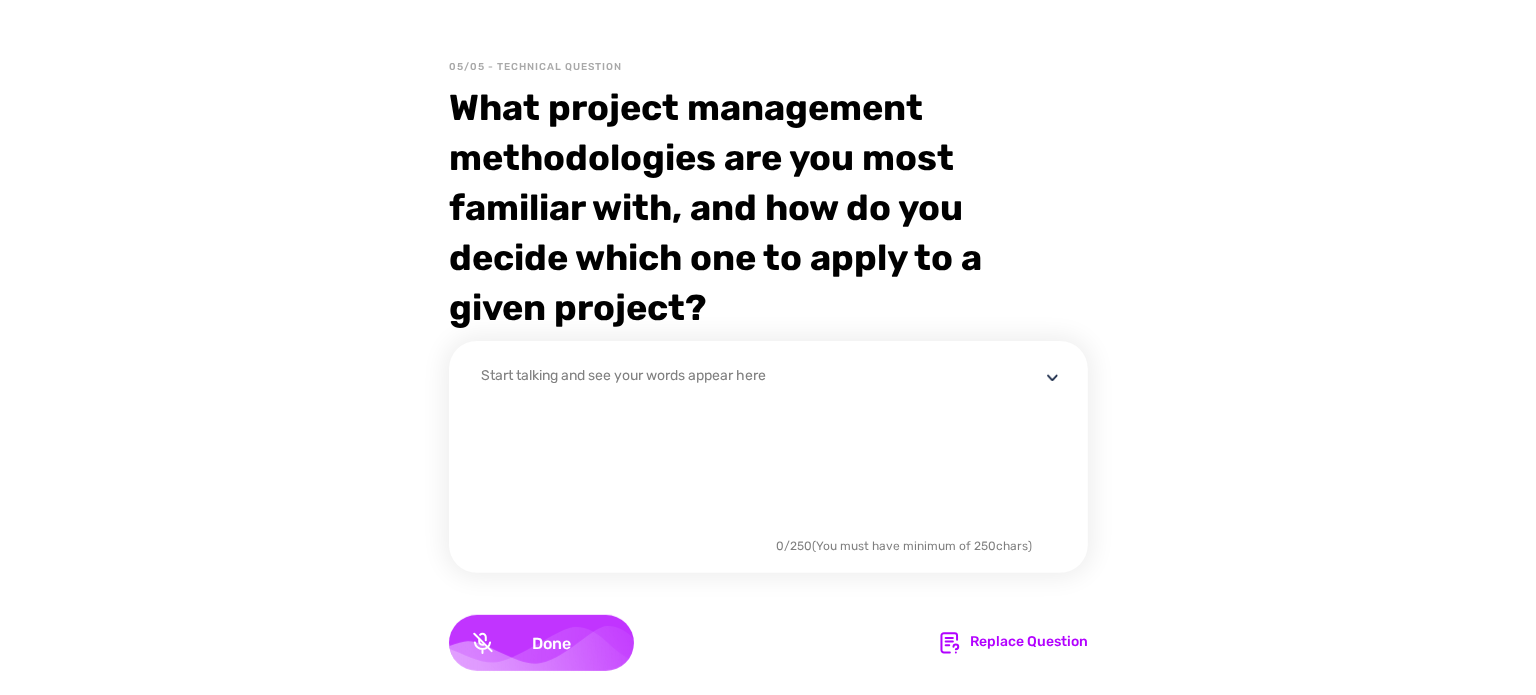 scroll, scrollTop: 195, scrollLeft: 0, axis: vertical 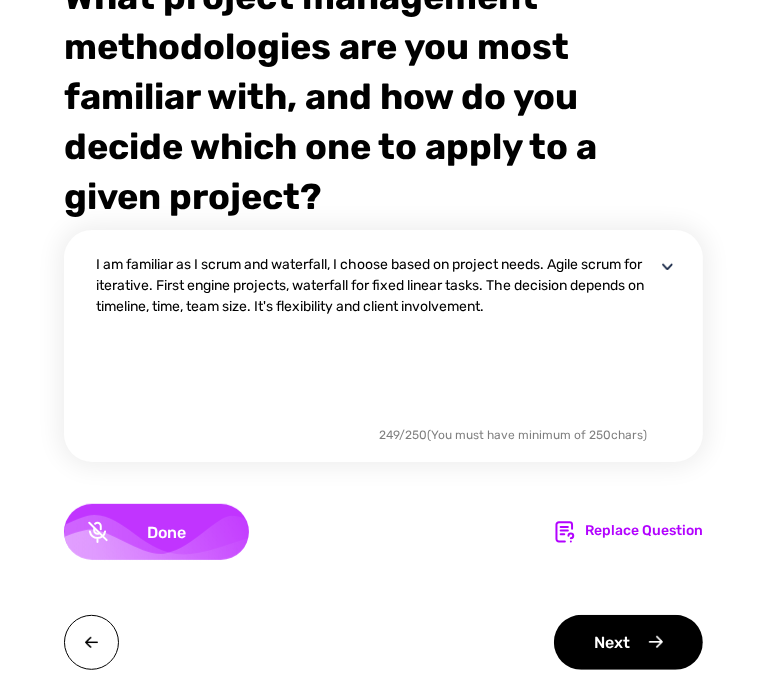 click on "Done" at bounding box center [156, 532] 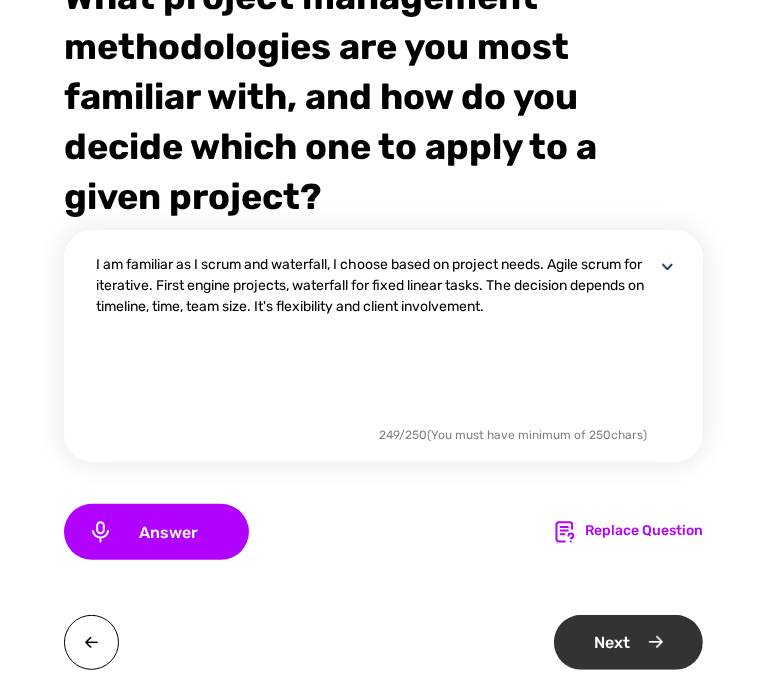 click on "Next" at bounding box center (628, 642) 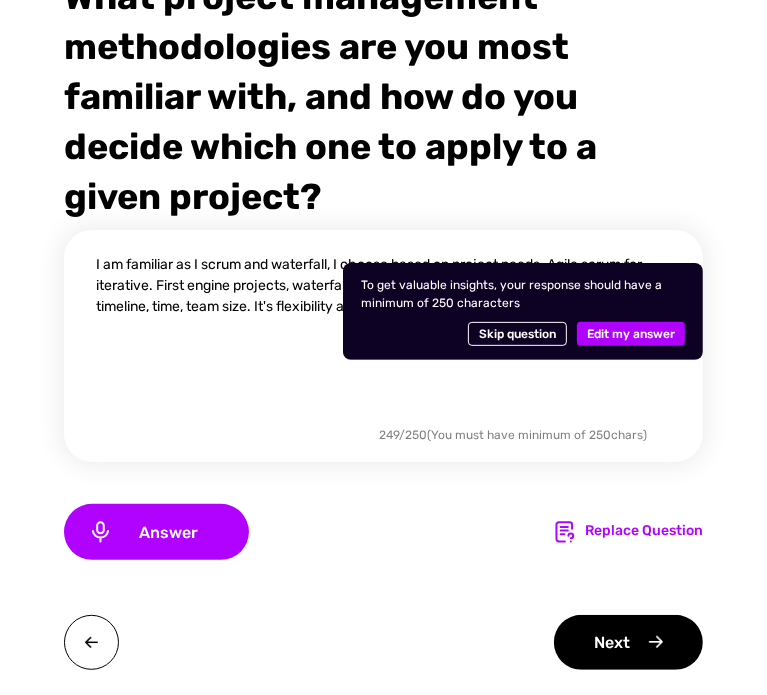 click on "Skip question" at bounding box center (517, 334) 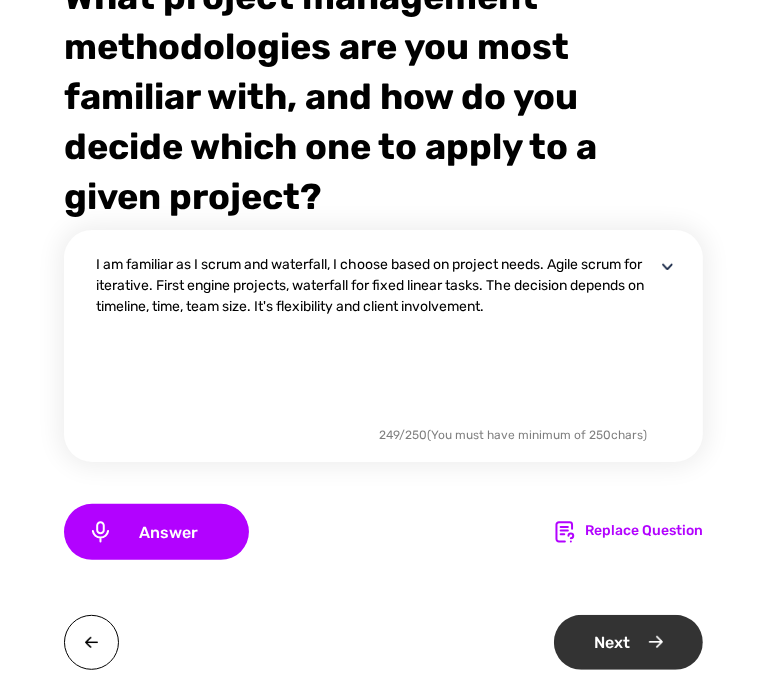 click on "Next" at bounding box center [628, 642] 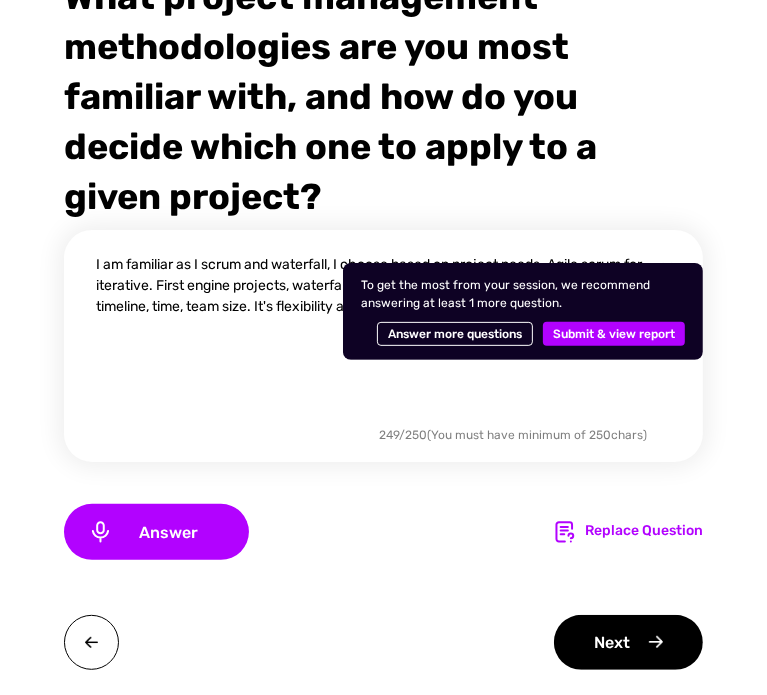 click on "Submit & view report" at bounding box center [614, 334] 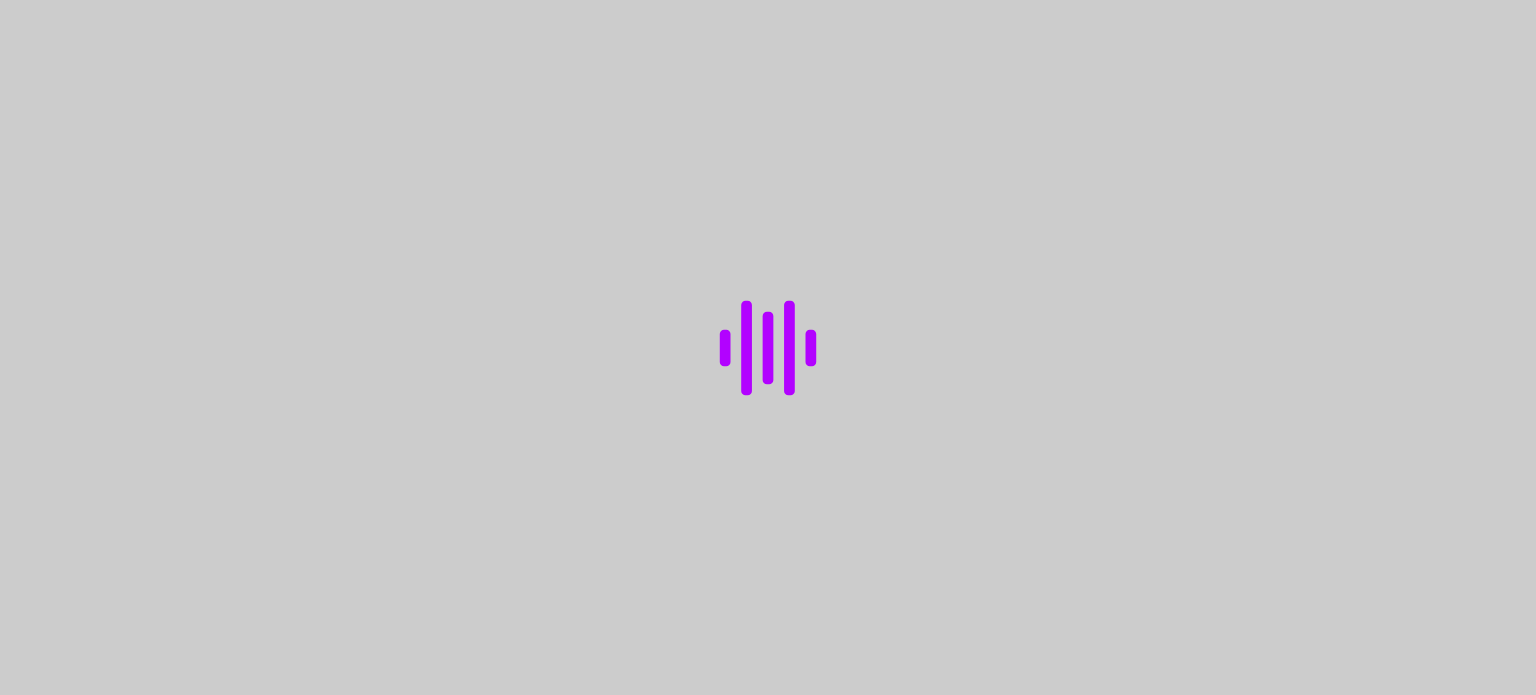 scroll, scrollTop: 0, scrollLeft: 0, axis: both 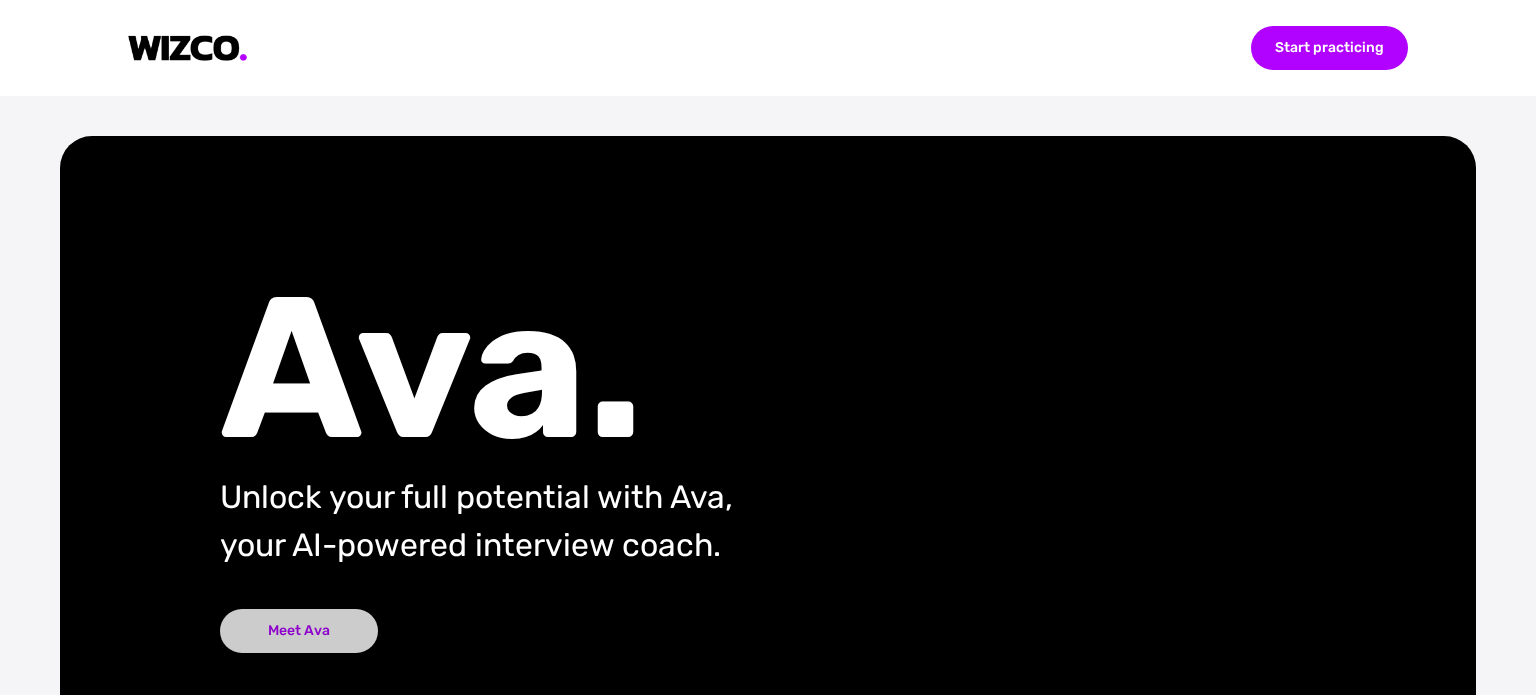 click on "Meet Ava" at bounding box center [299, 631] 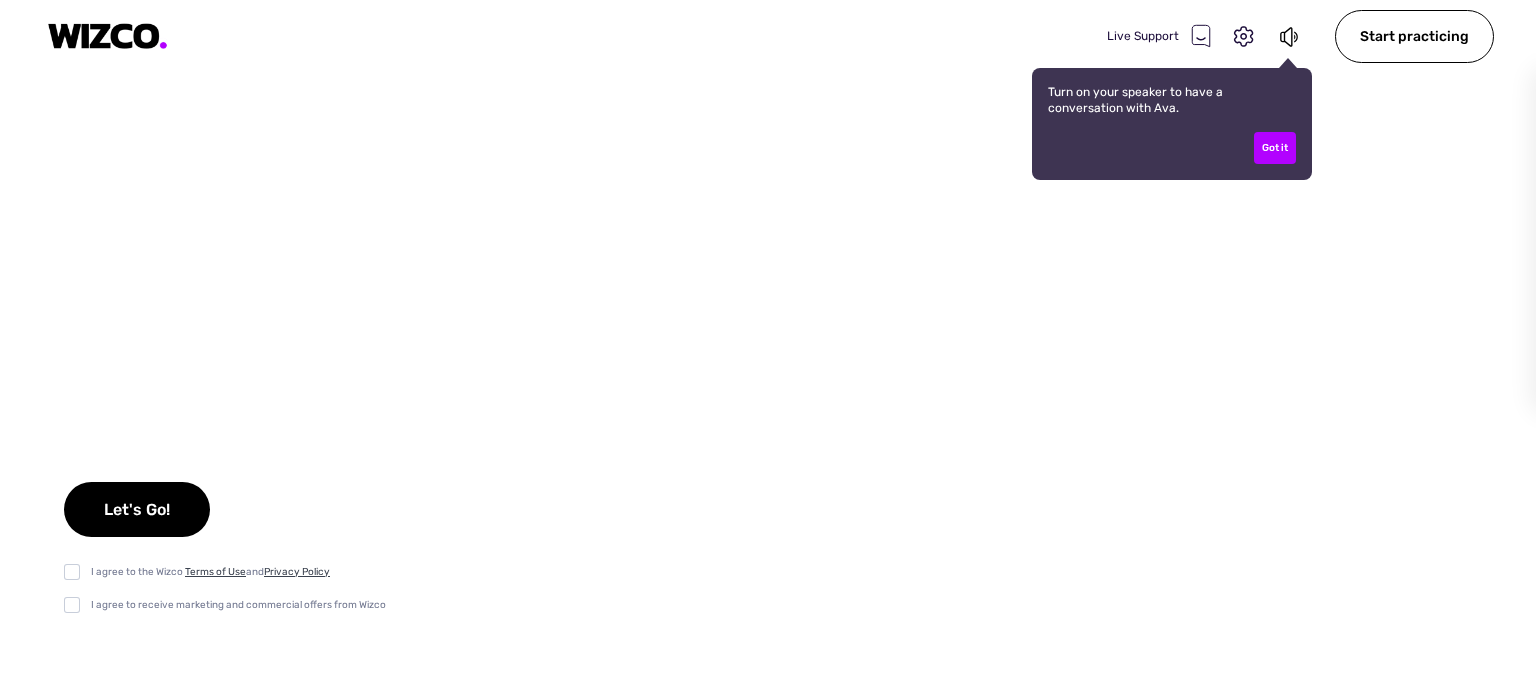 select on "default" 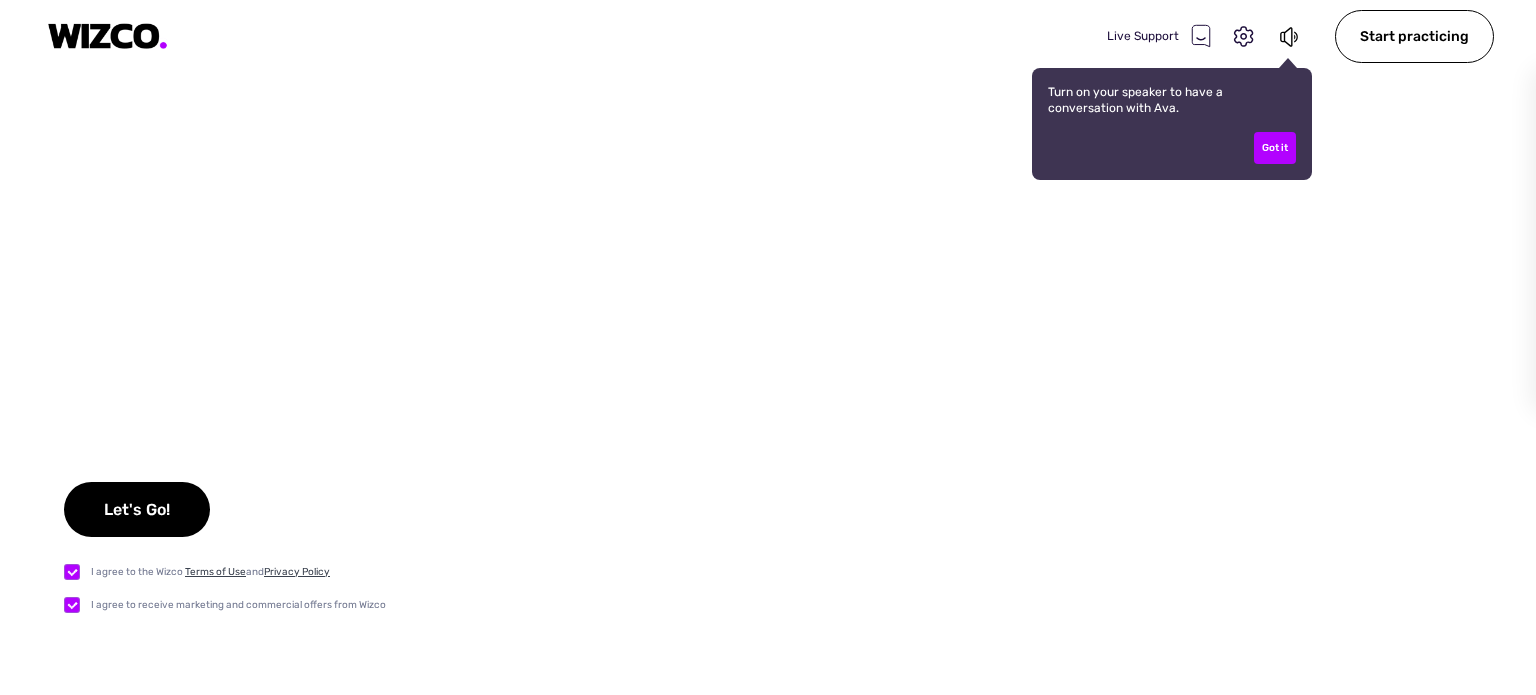 checkbox on "true" 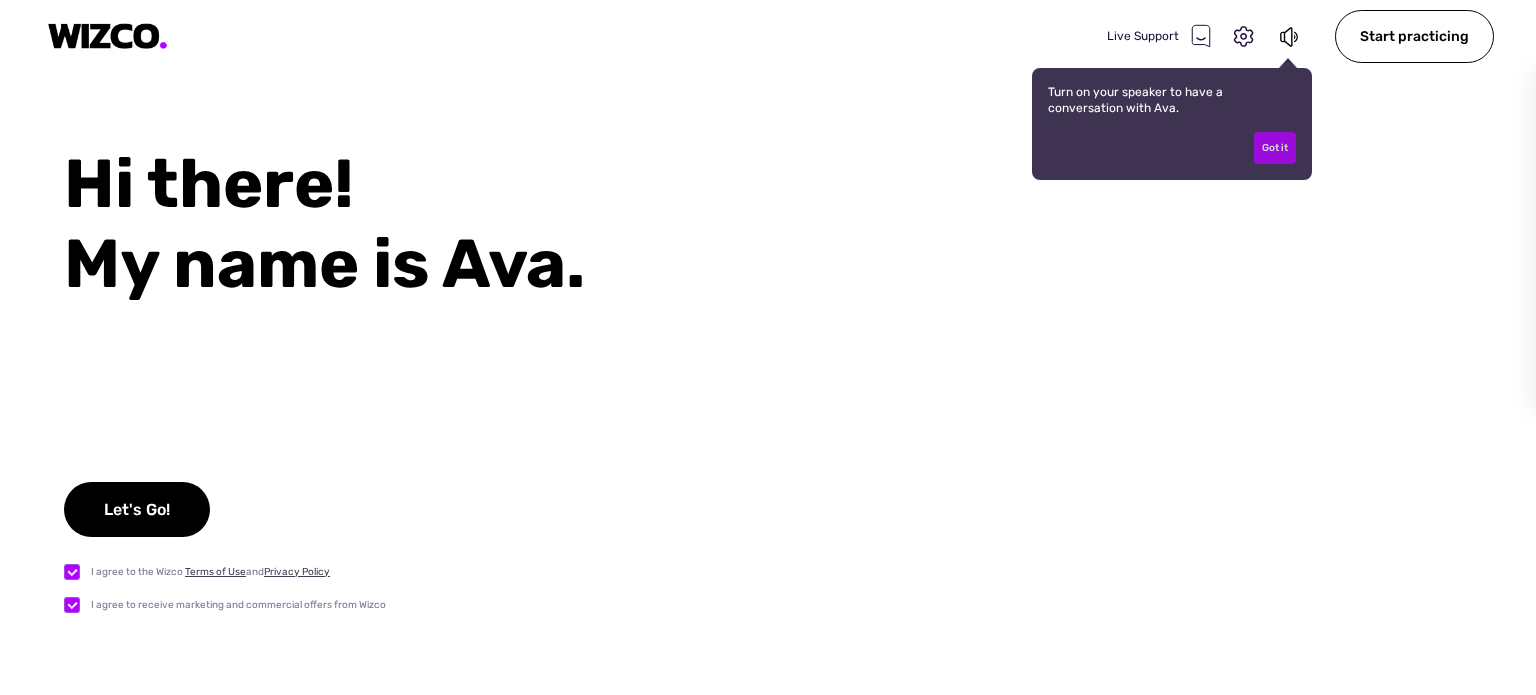 click on "Got it" at bounding box center [1275, 148] 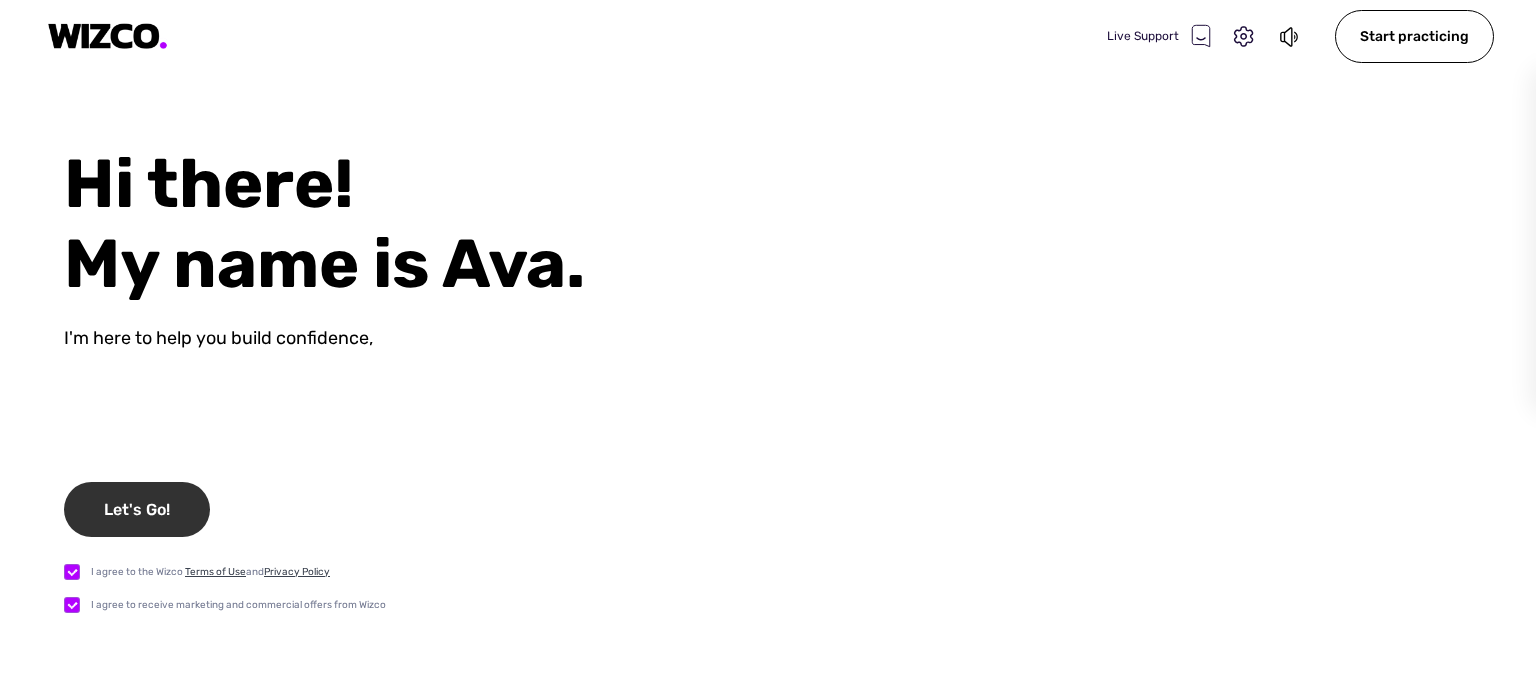 click on "Let's Go!" at bounding box center [137, 509] 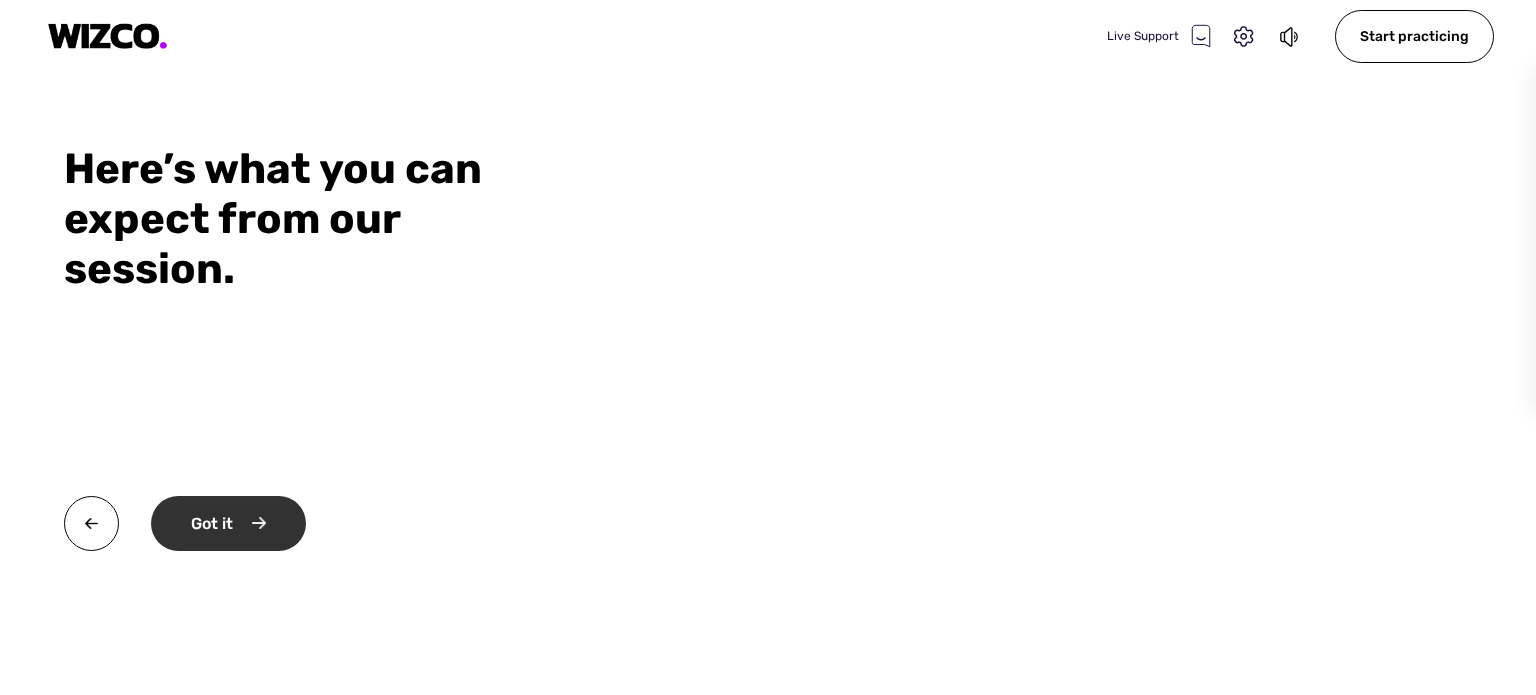 click on "Got it" at bounding box center (228, 523) 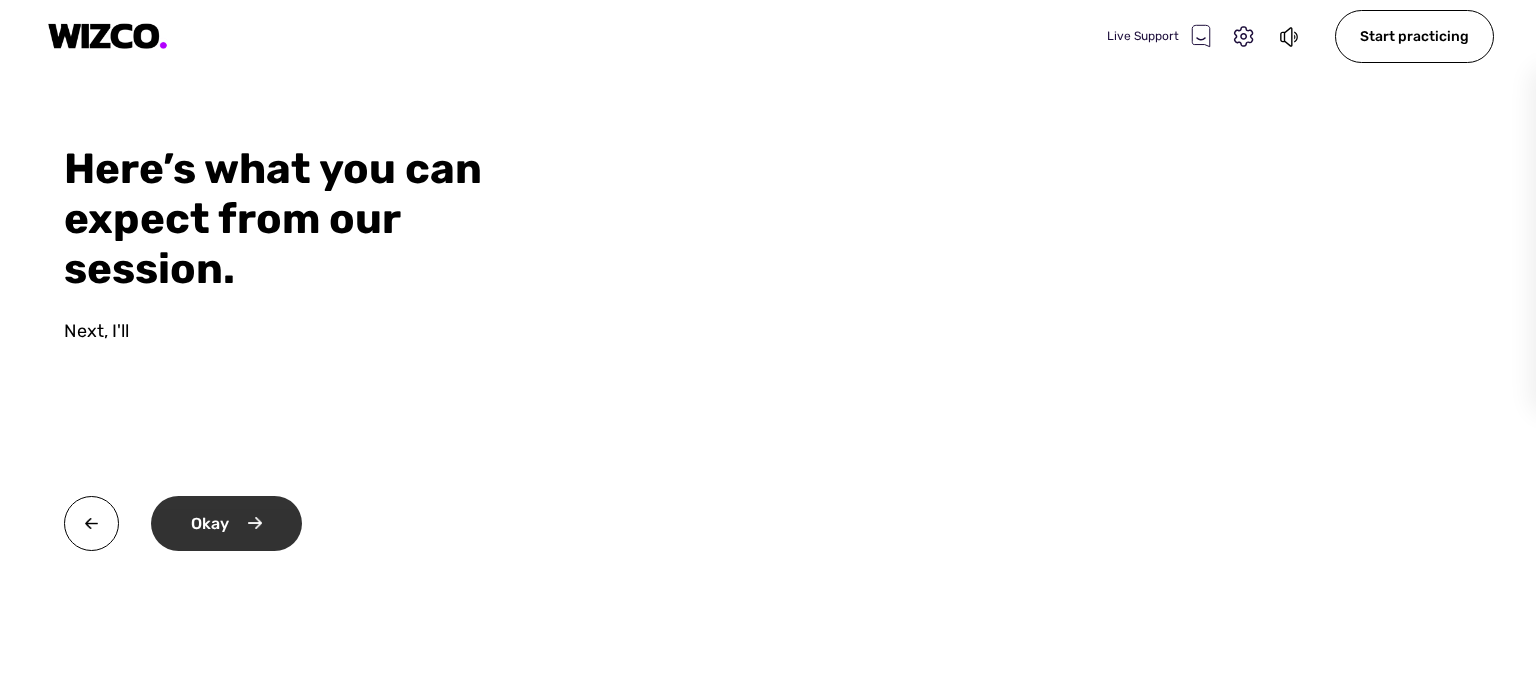 click on "Okay" at bounding box center (226, 523) 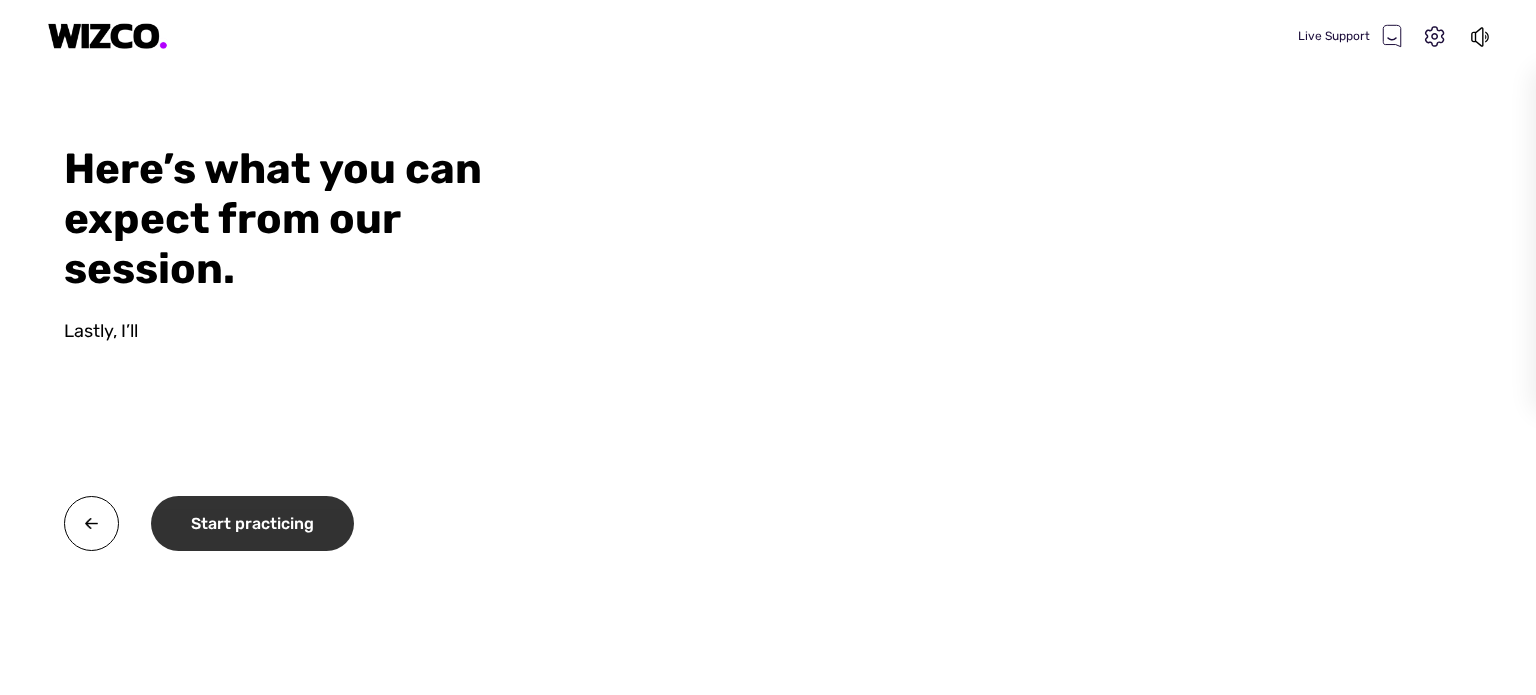 click on "Start practicing" at bounding box center (252, 523) 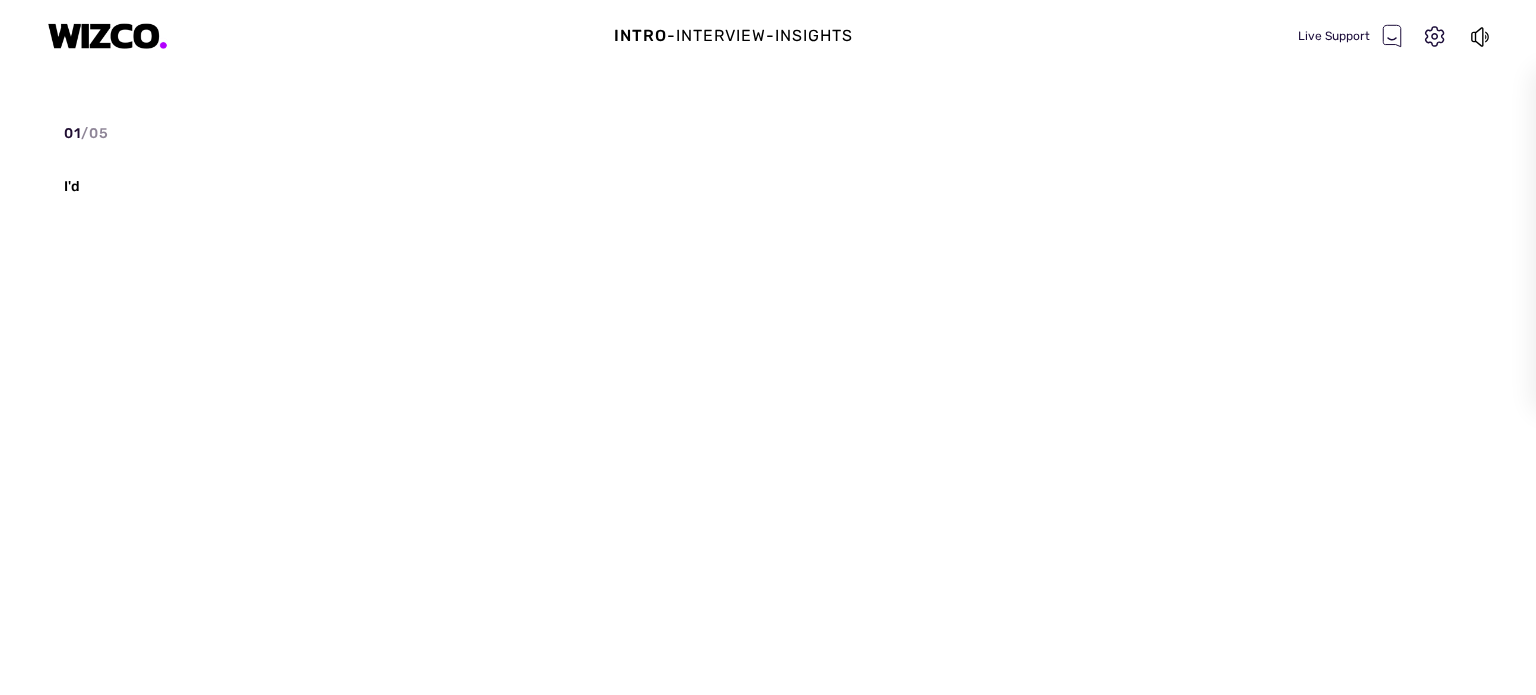 select on "default" 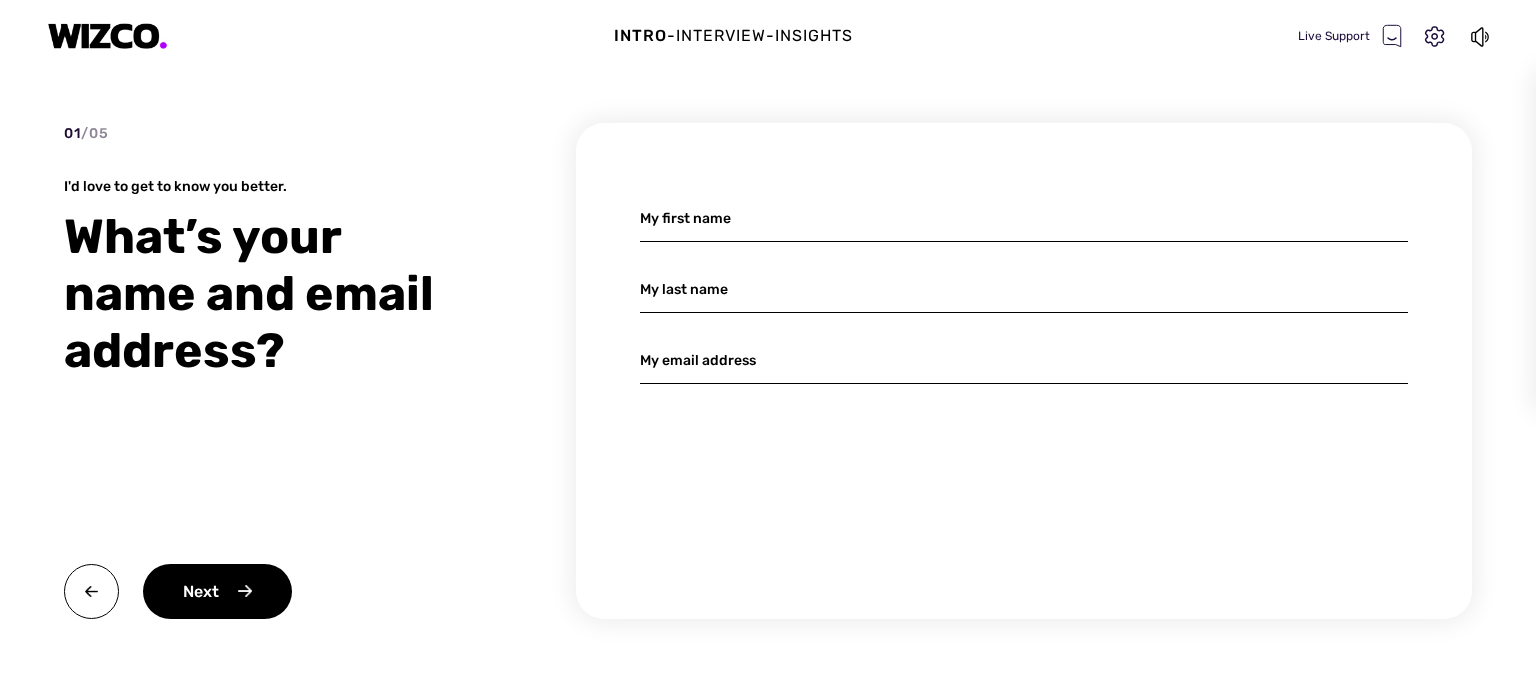 click at bounding box center (1024, 218) 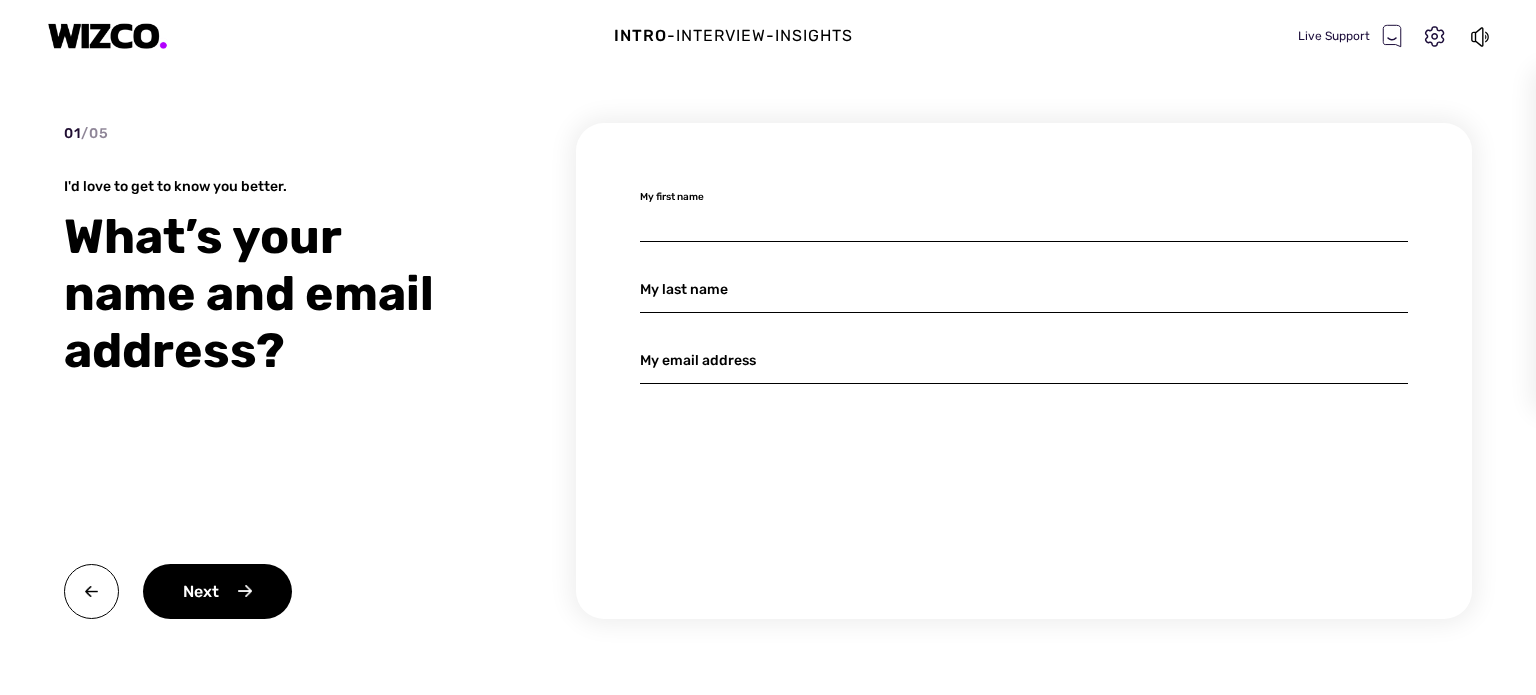 type on "[FIRST]" 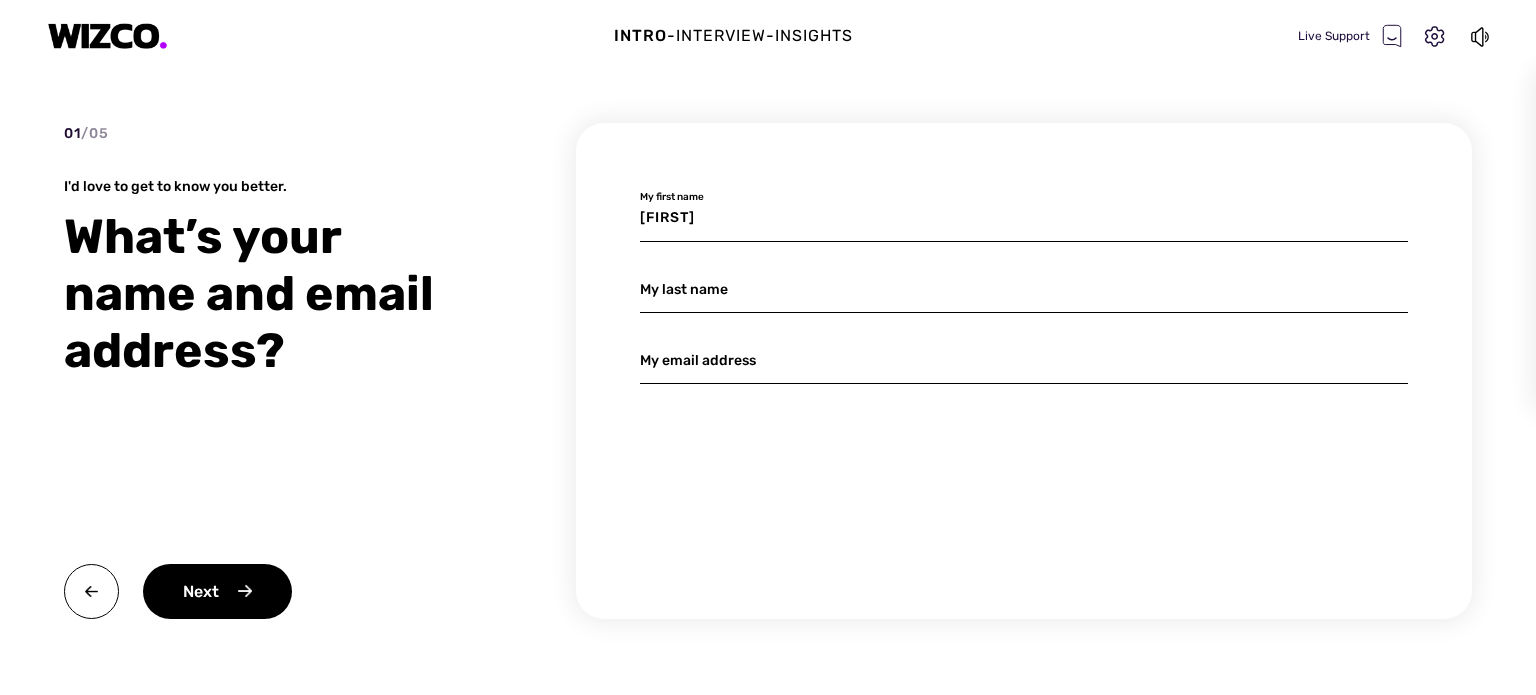 type on "[LAST]" 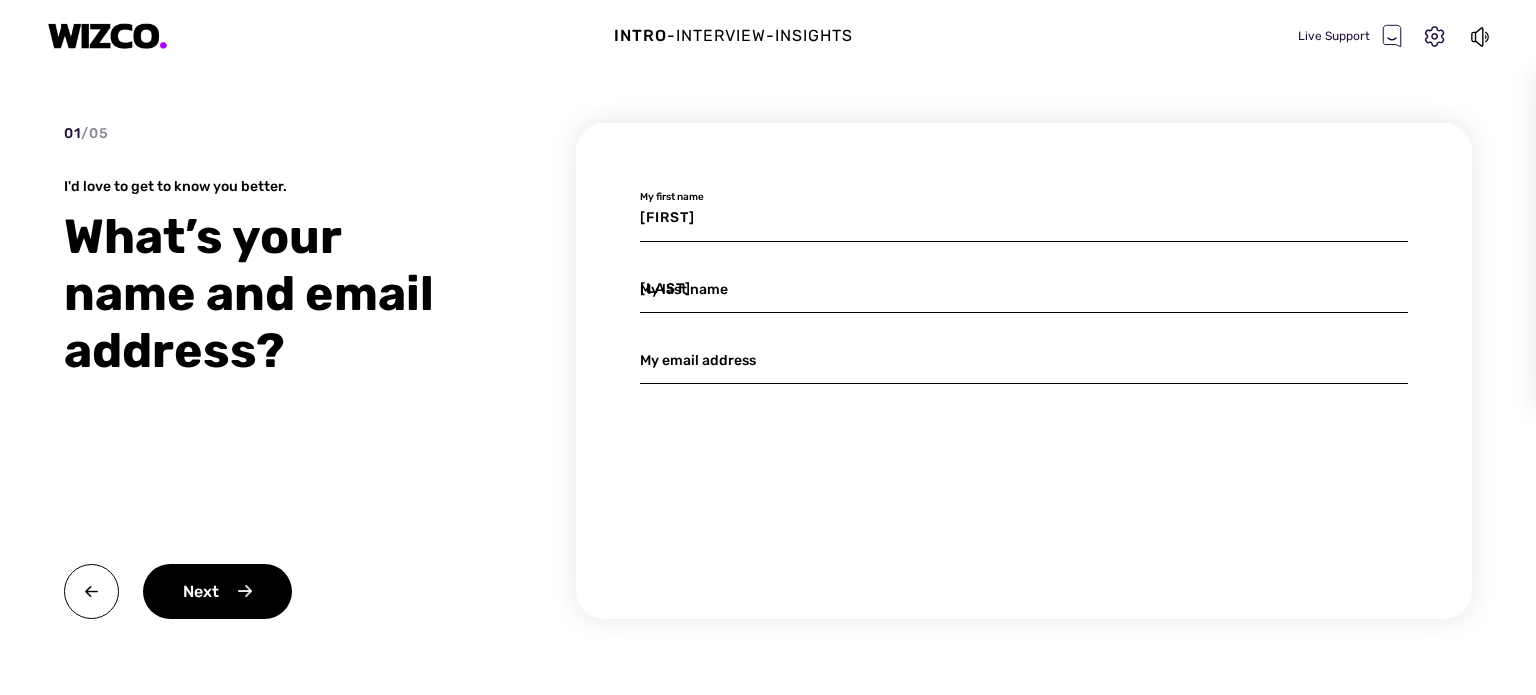 type on "[EMAIL]" 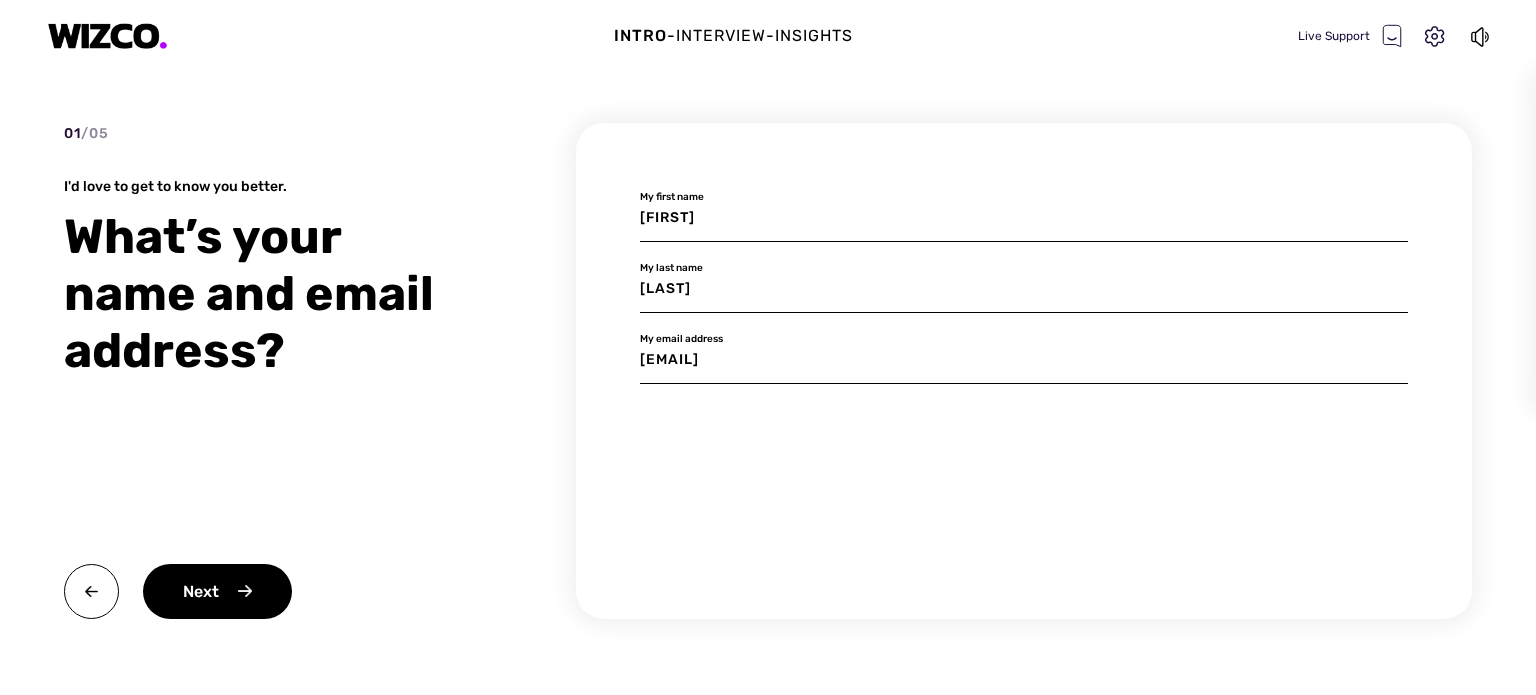 click on "Next" at bounding box center (274, 591) 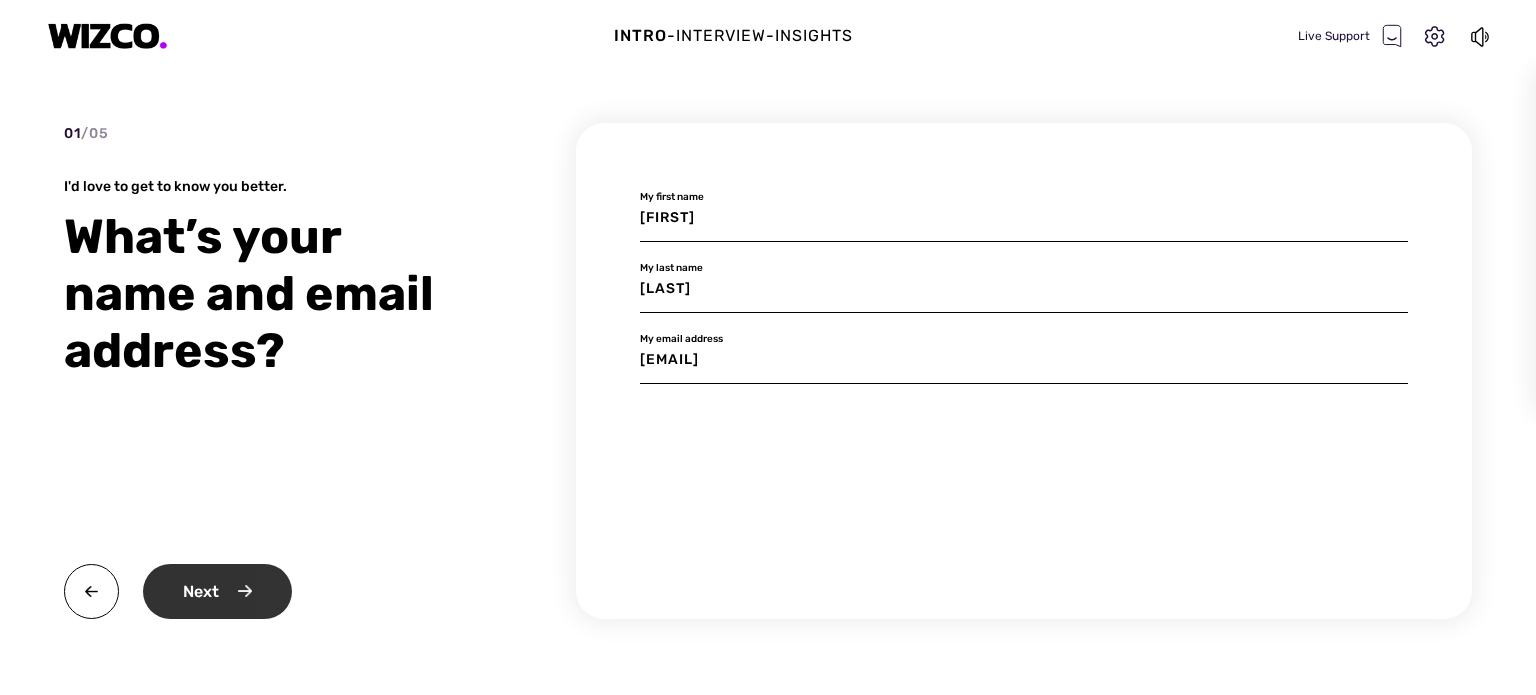 click on "Next" at bounding box center [217, 591] 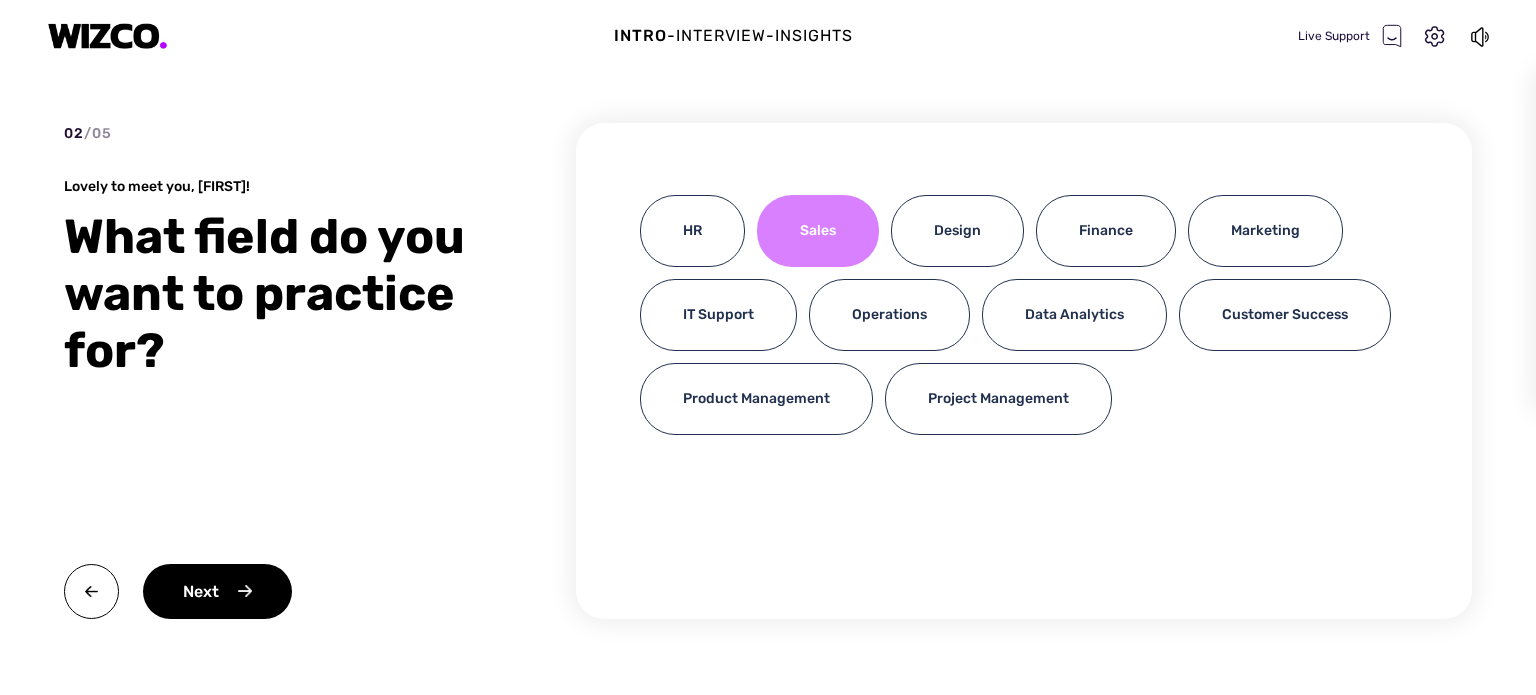 click on "Sales" at bounding box center [818, 231] 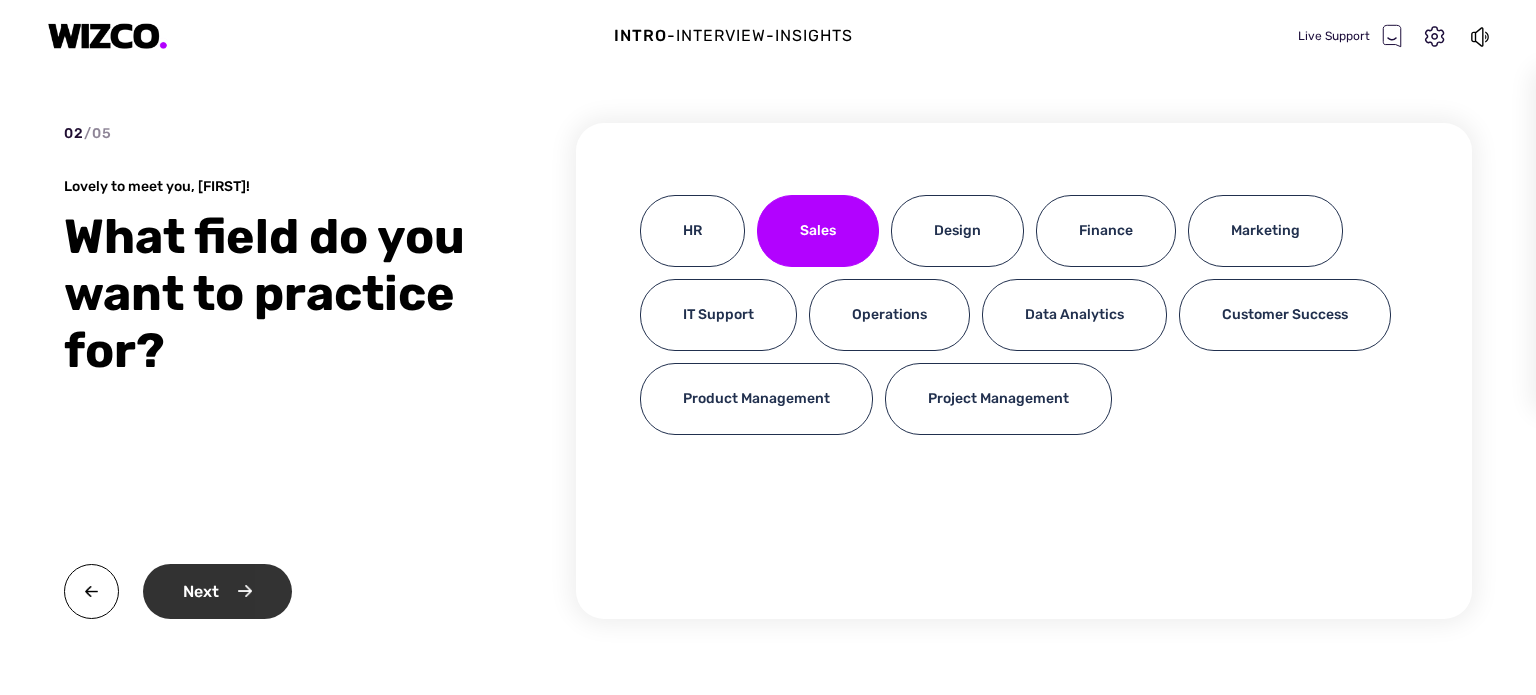 click on "Next" at bounding box center (217, 591) 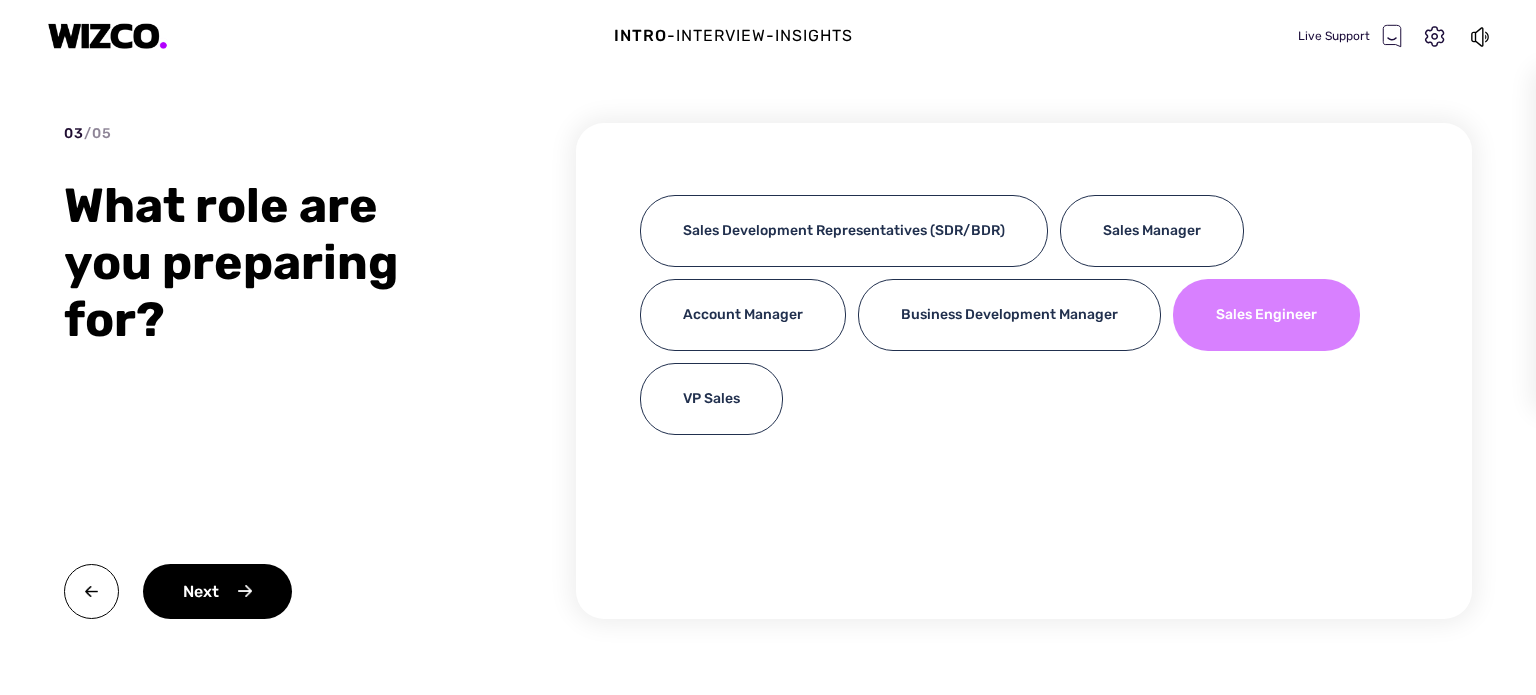 click on "Sales Engineer" at bounding box center [1266, 315] 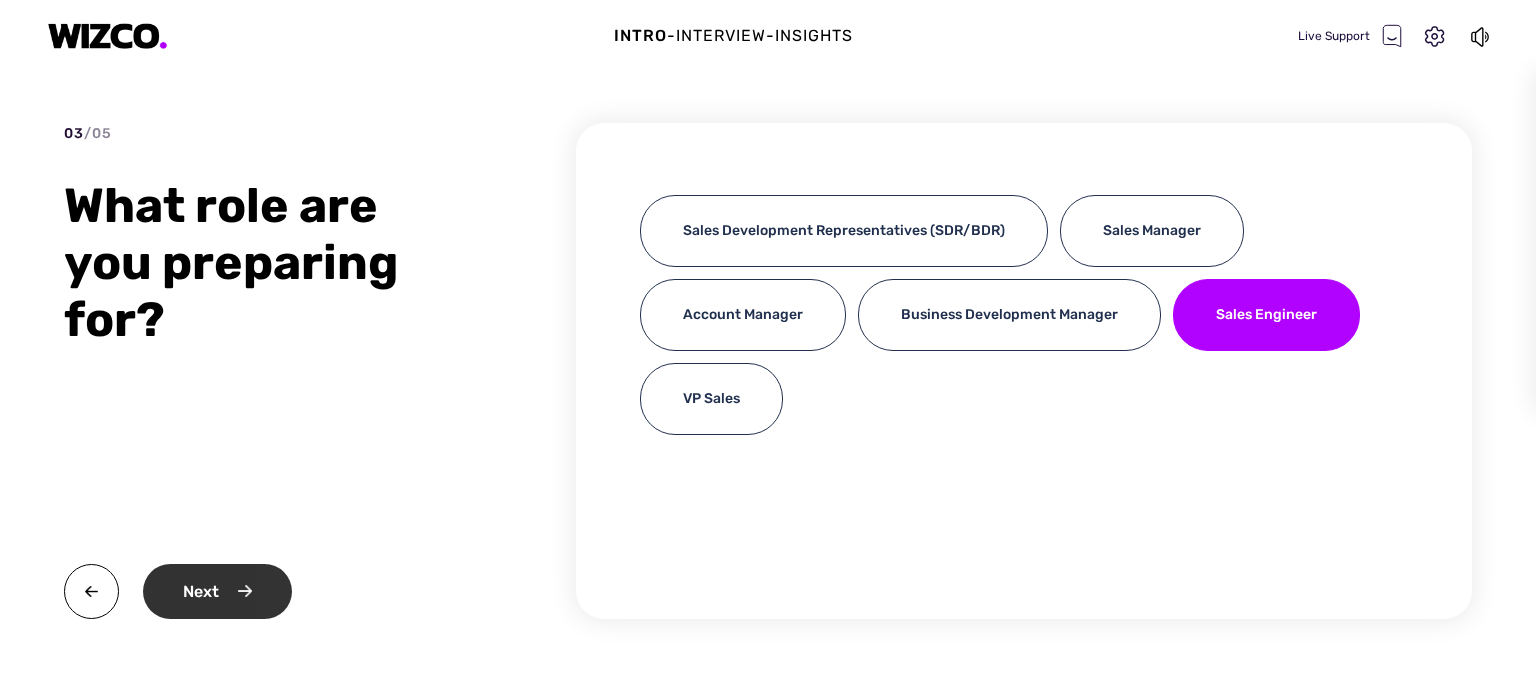 click on "Next" at bounding box center [217, 591] 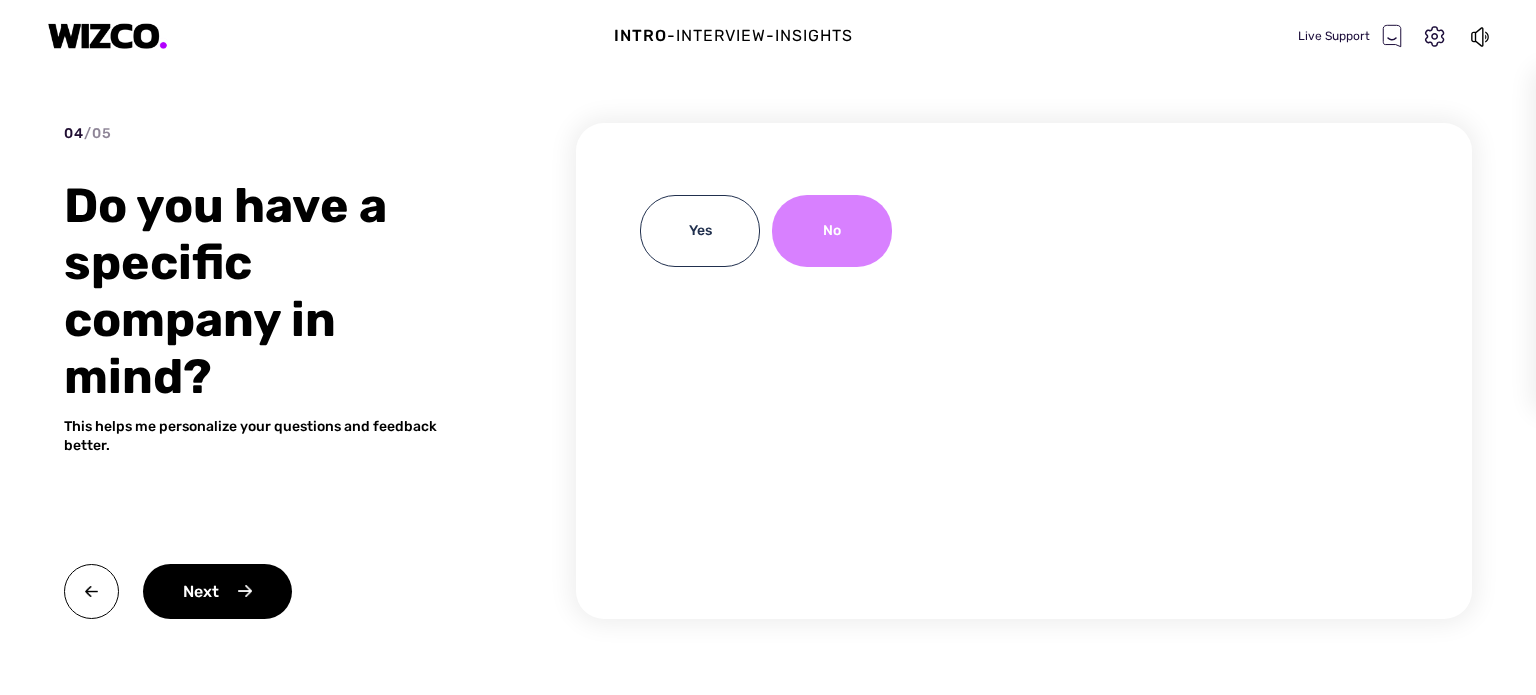 click on "No" at bounding box center (832, 231) 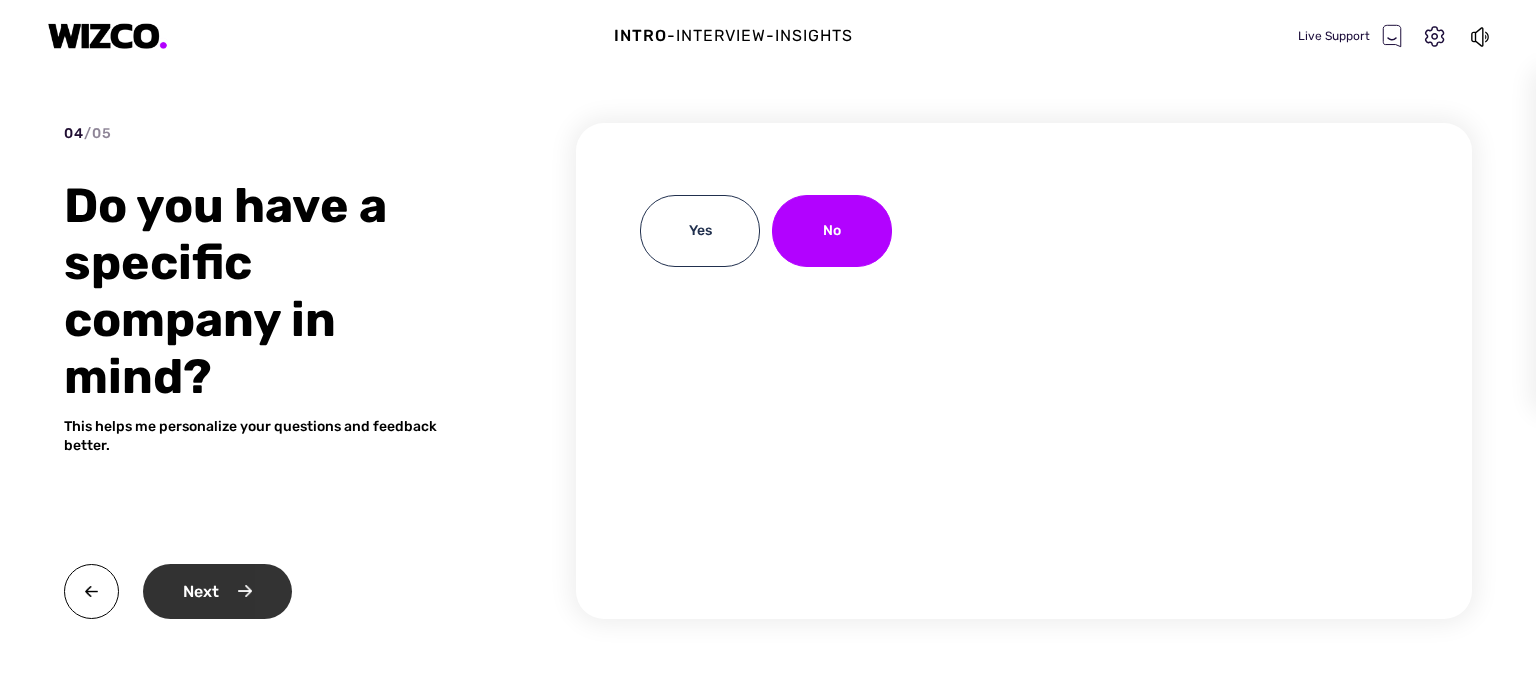 click on "Next" at bounding box center (217, 591) 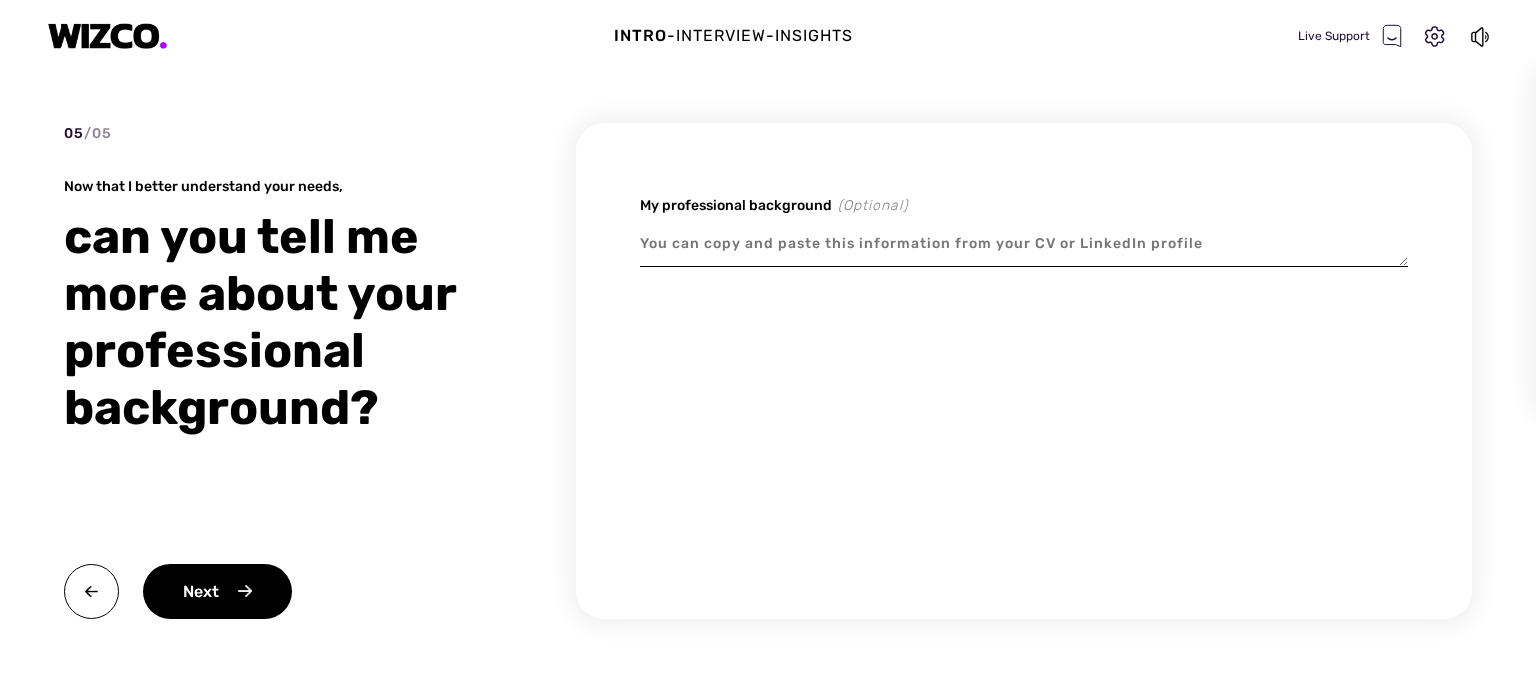 click at bounding box center (1024, 244) 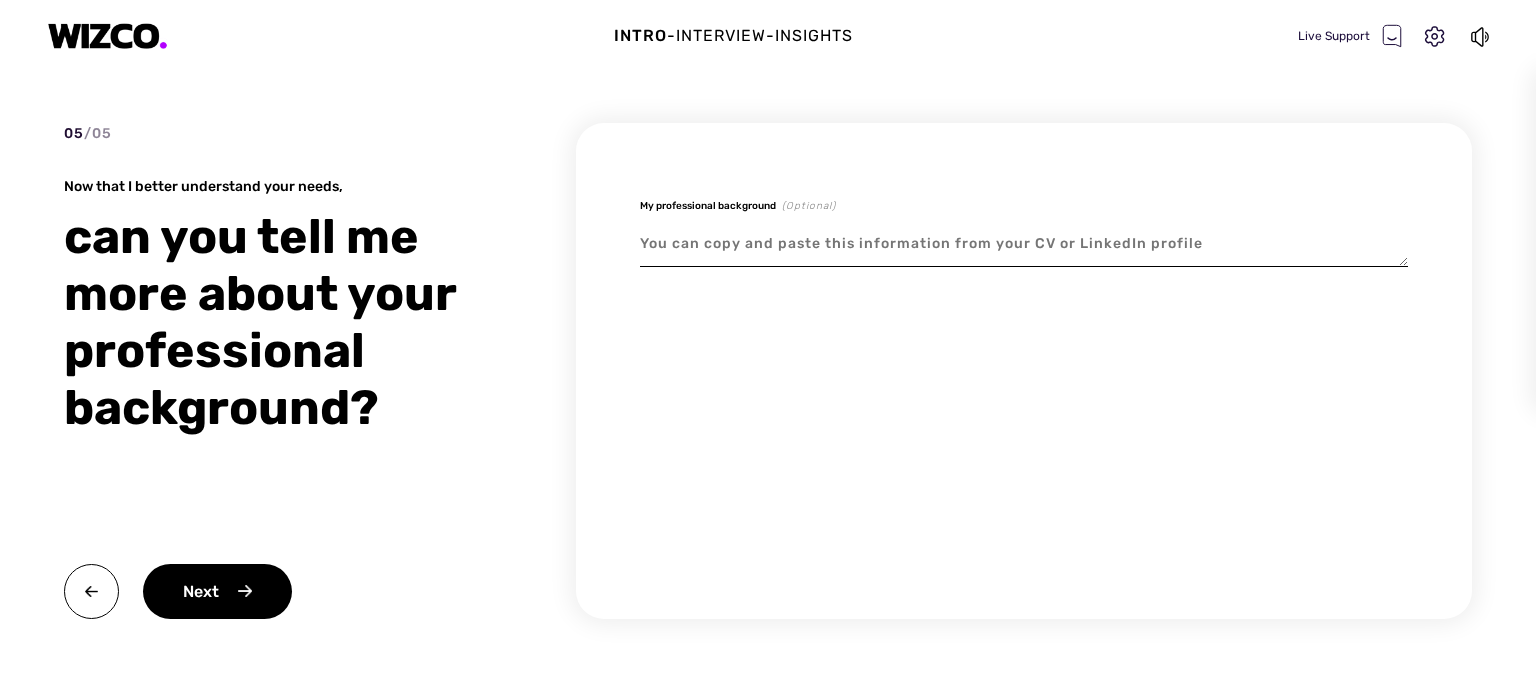 type on "x" 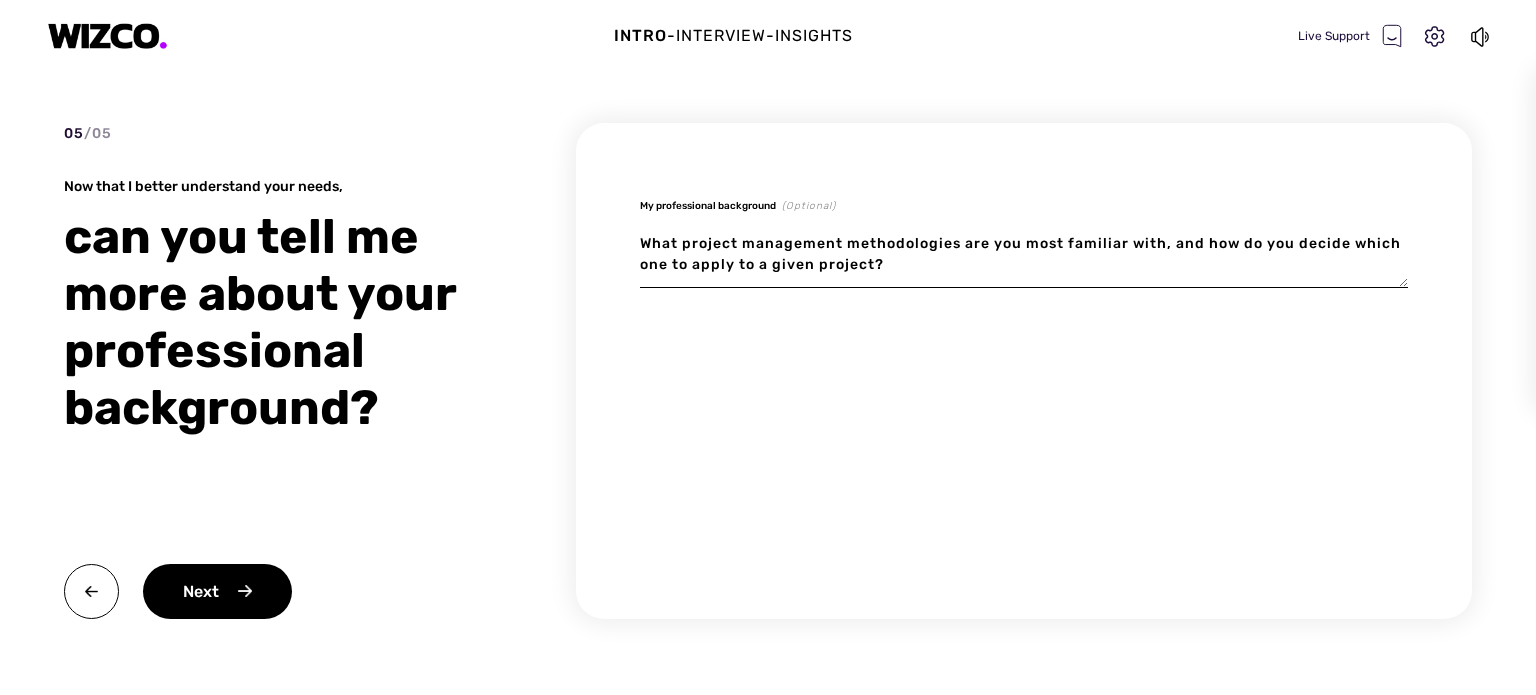 type on "x" 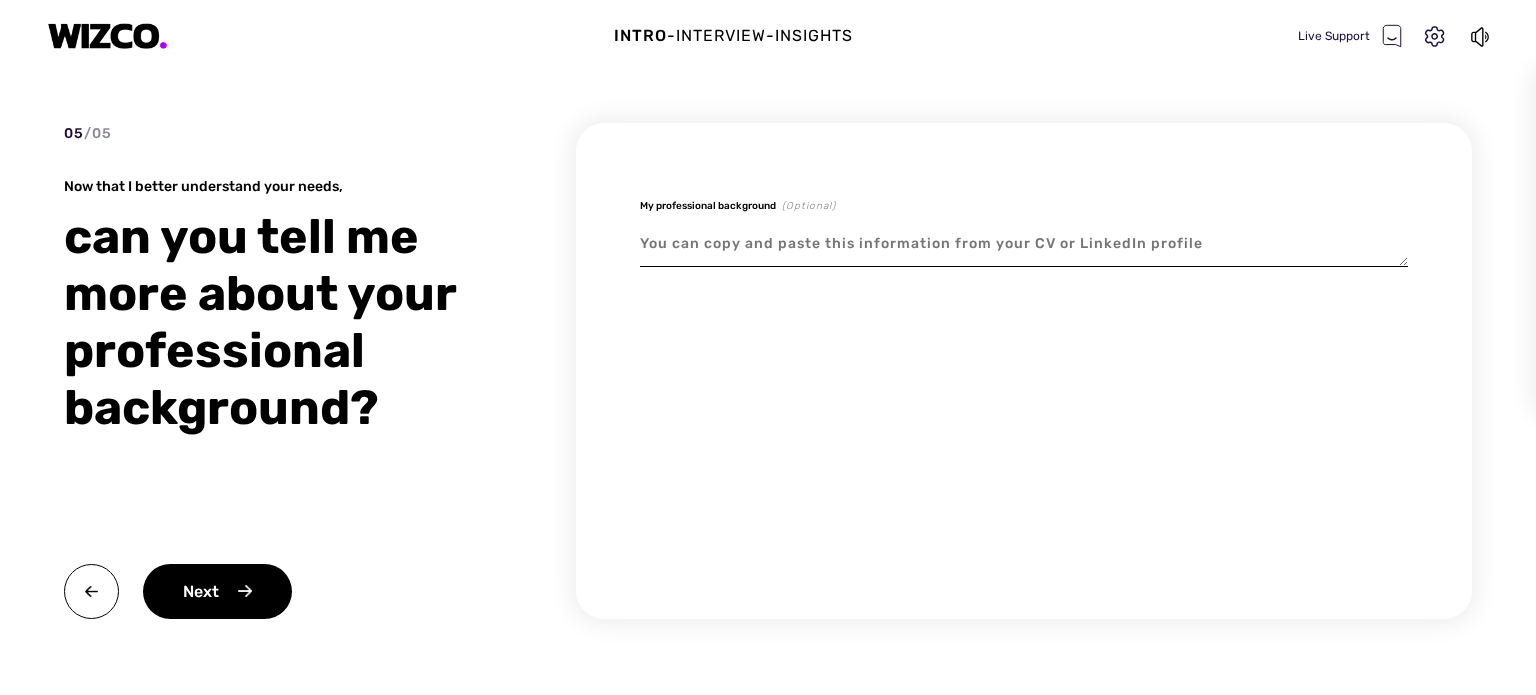 type on "x" 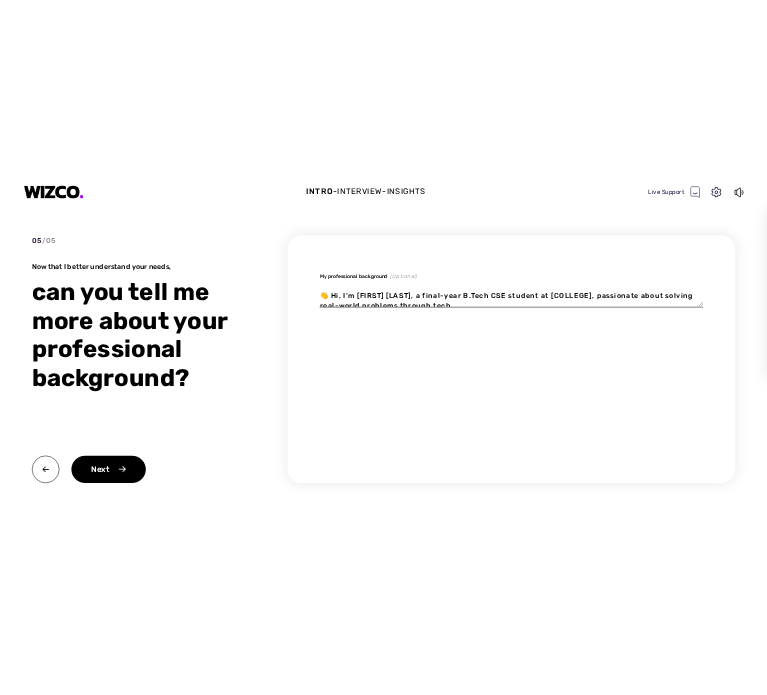 scroll, scrollTop: 184, scrollLeft: 0, axis: vertical 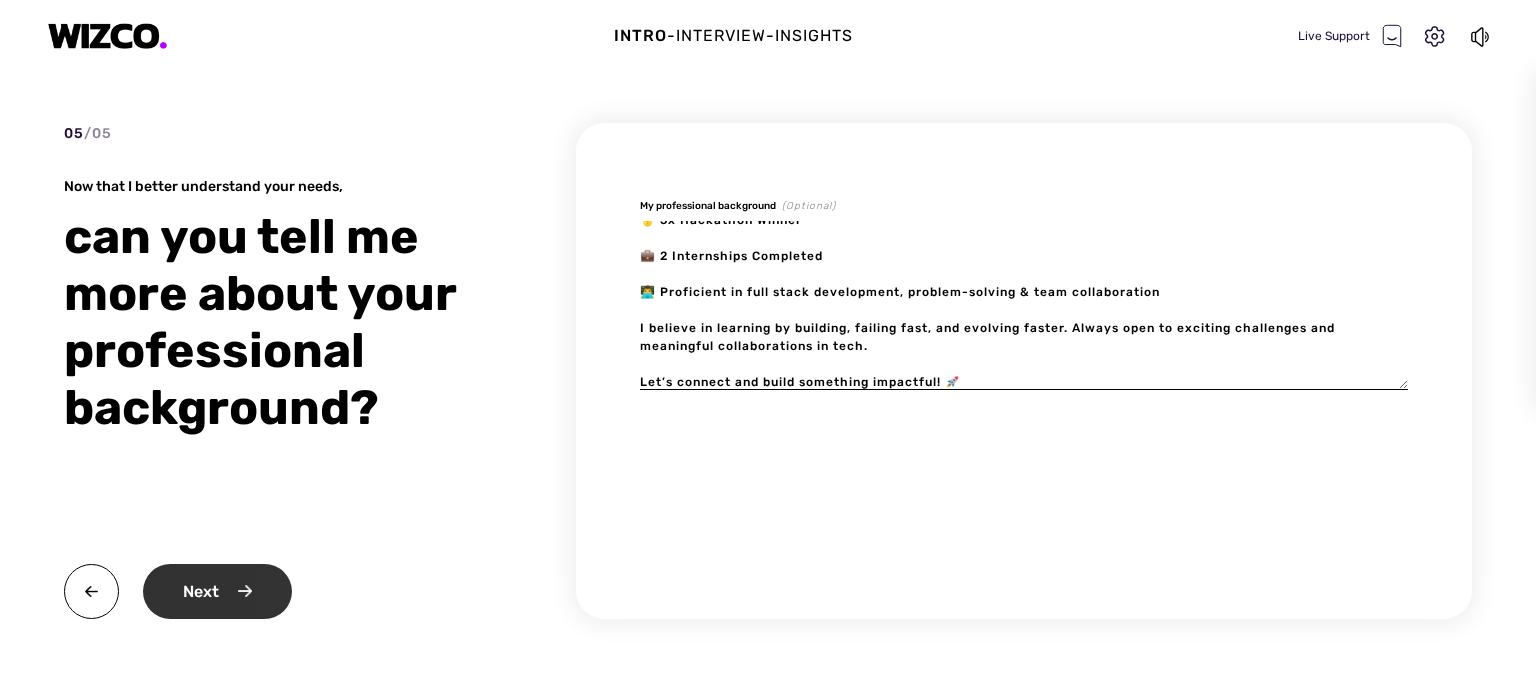 type on "👋 Hi, I’m [FIRST] [LAST], a final-year B.Tech CSE student at [COLLEGE], passionate about solving real-world problems through tech.
Currently growing as a Full Stack Web Developer, with a strong interest in Data Science, and sharpening my skills in Competitive Programming. I’ve been consistently learning through hands-on projects, code labs, and daily practice.
🏆 Achievements:
🥇 5x Hackathon Winner
💼 2 Internships Completed
👨‍💻 Proficient in full stack development, problem-solving & team collaboration
I believe in learning by building, failing fast, and evolving faster. Always open to exciting challenges and meaningful collaborations in tech.
Let’s connect and build something impactful! 🚀" 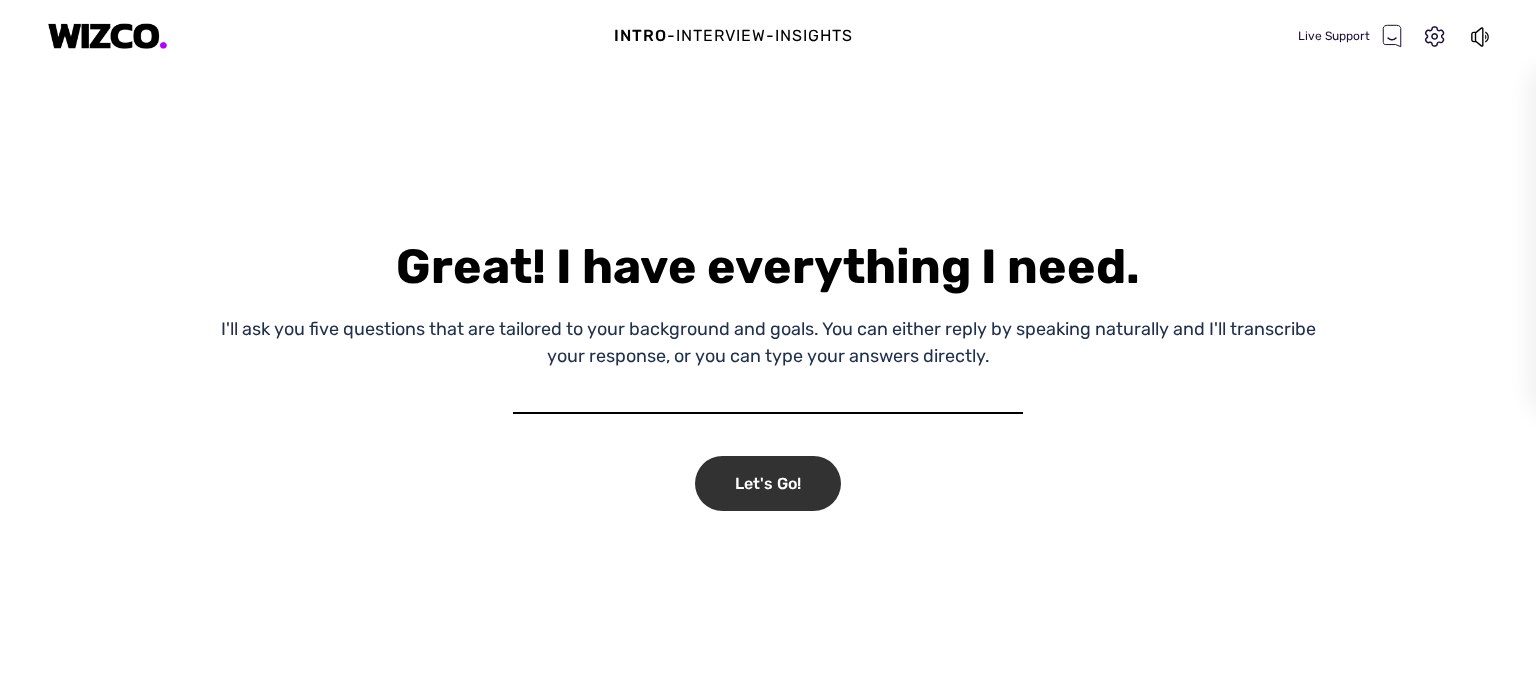 click on "Let's Go!" at bounding box center [768, 483] 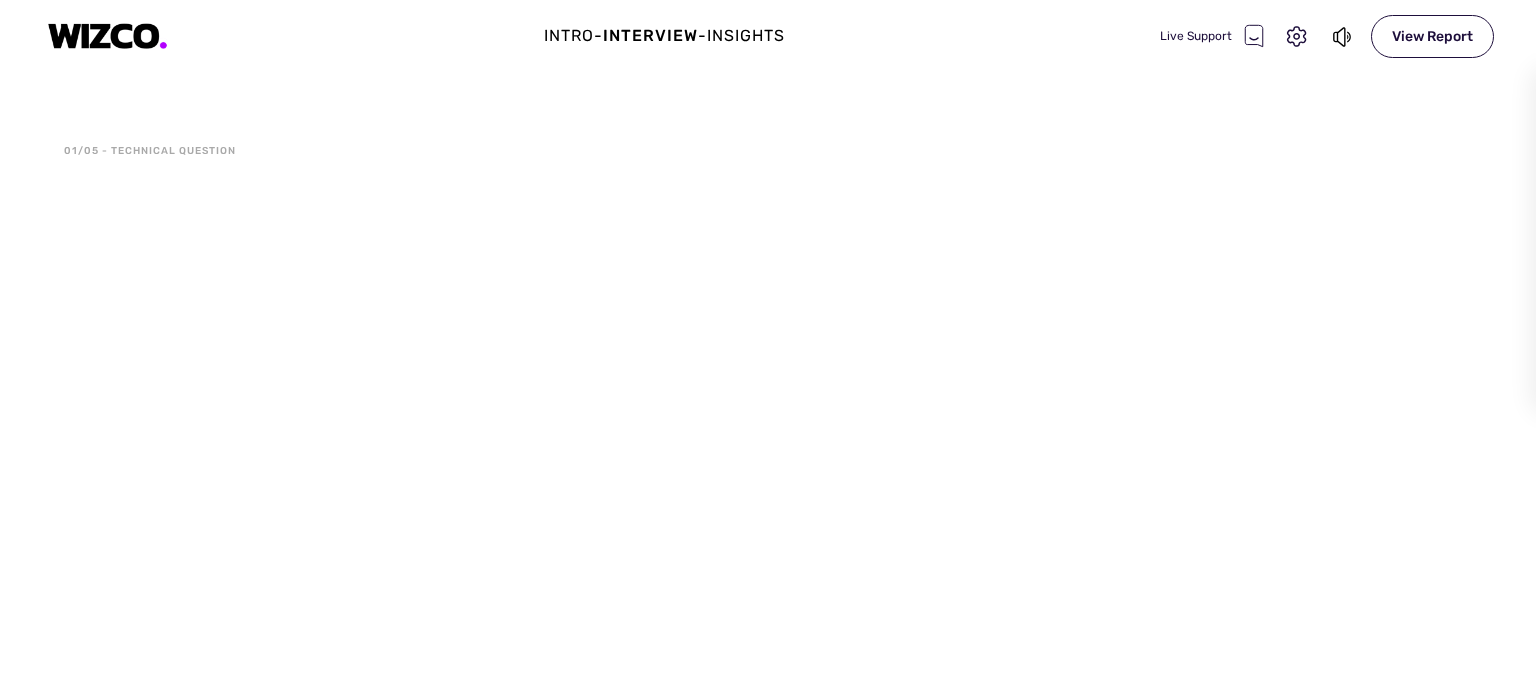 select on "5285c0ddbff5c2ea07cc7cdba64a53f128565db6149c7609d2e72b0a11ea284d" 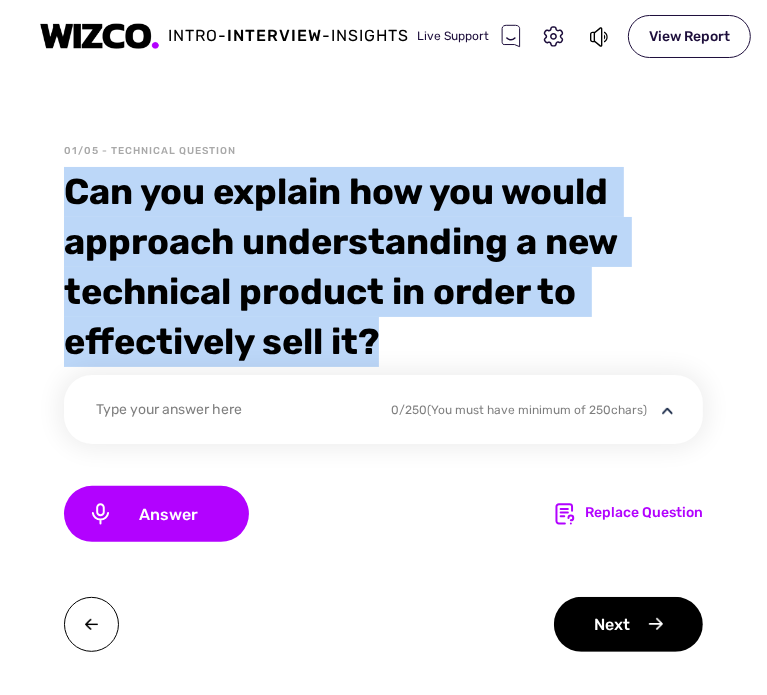 drag, startPoint x: 386, startPoint y: 340, endPoint x: 52, endPoint y: 190, distance: 366.1366 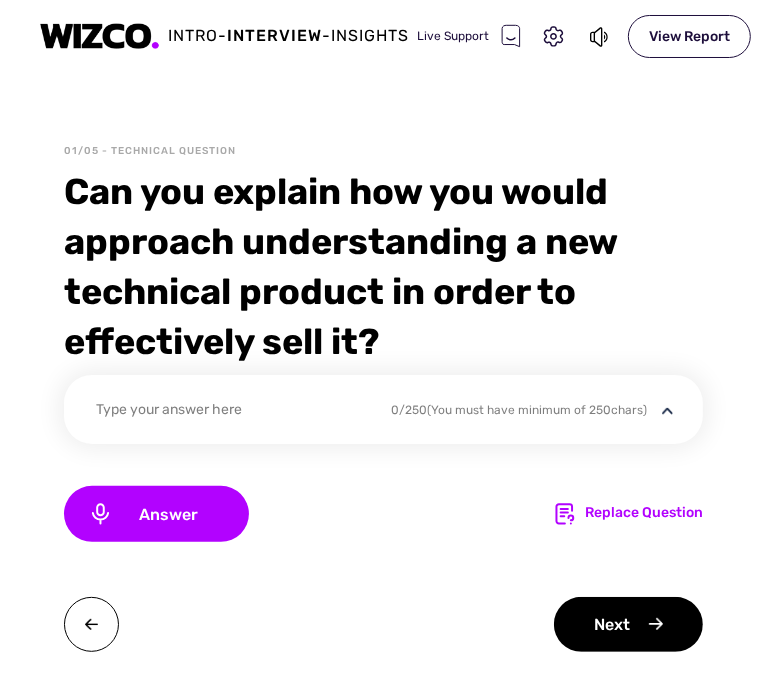 click on "Type your answer here 0 / 250  (You must have minimum of   250  chars)" at bounding box center [383, 409] 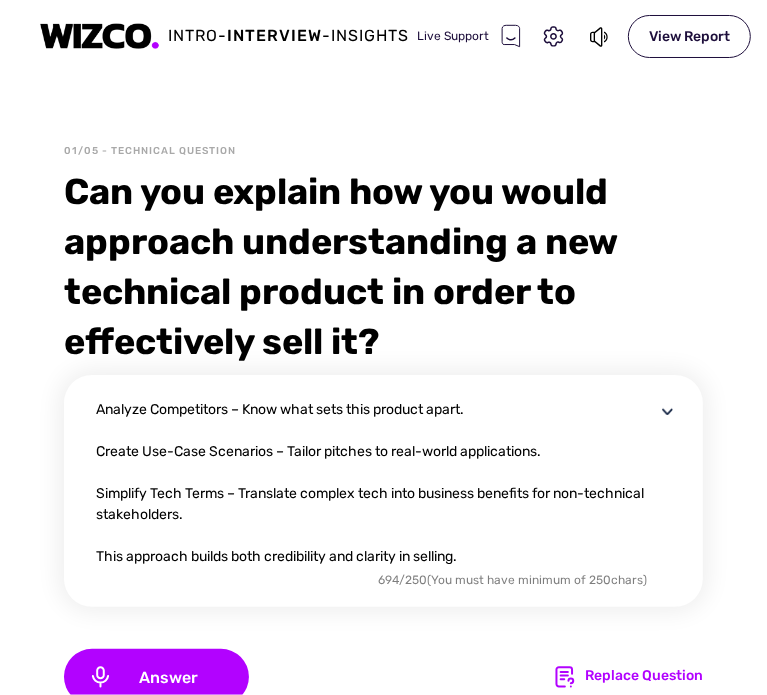 scroll, scrollTop: 231, scrollLeft: 0, axis: vertical 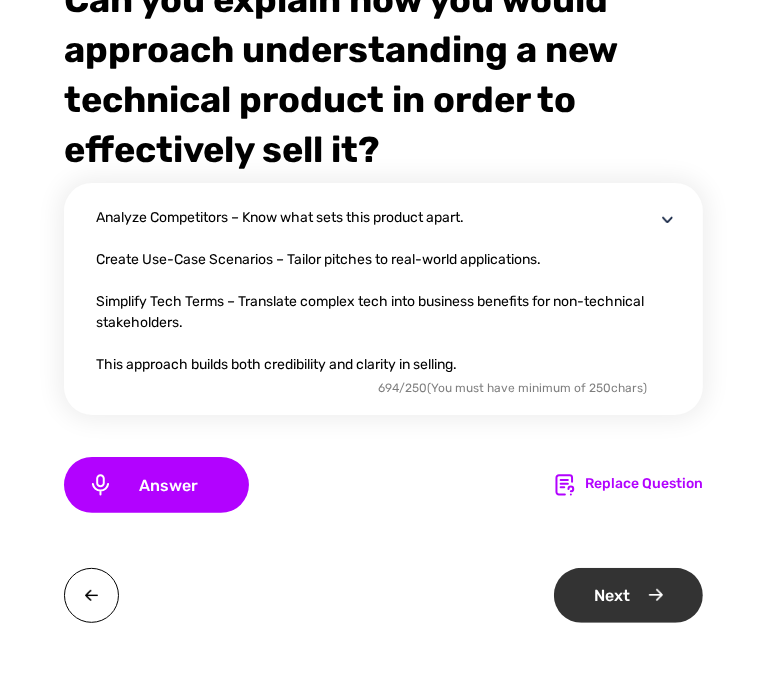 type on "To understand a new technical product for effective selling, I would:
Study the Product Deeply – Learn features, use cases, tech stack, and differentiators.
Identify the Target Audience – Know their pain points, industry, and priorities.
Understand the Value Proposition – Focus on how it solves problems or adds value.
Talk to Developers & Users – Gain insights from creators and early adopters.
Analyze Competitors – Know what sets this product apart.
Create Use-Case Scenarios – Tailor pitches to real-world applications.
Simplify Tech Terms – Translate complex tech into business benefits for non-technical stakeholders.
This approach builds both credibility and clarity in selling." 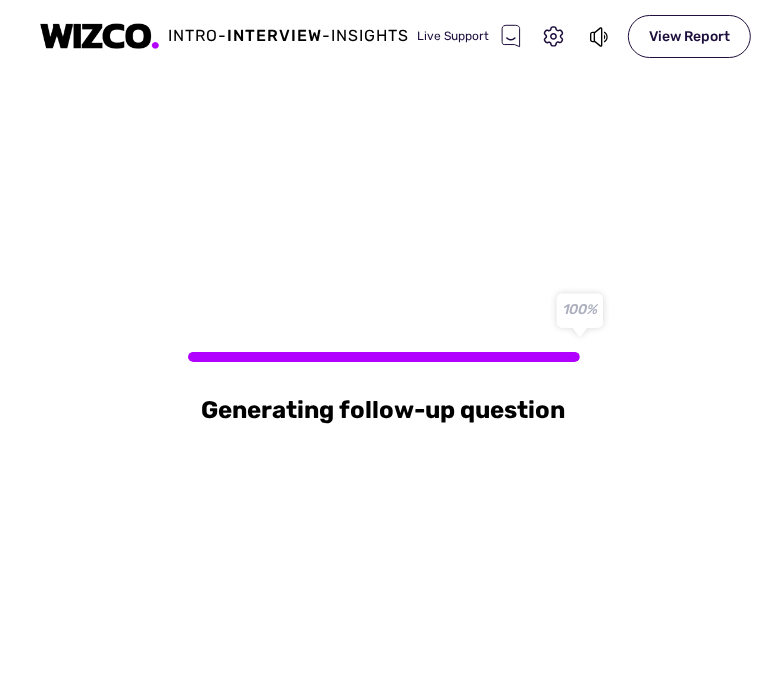 scroll, scrollTop: 0, scrollLeft: 0, axis: both 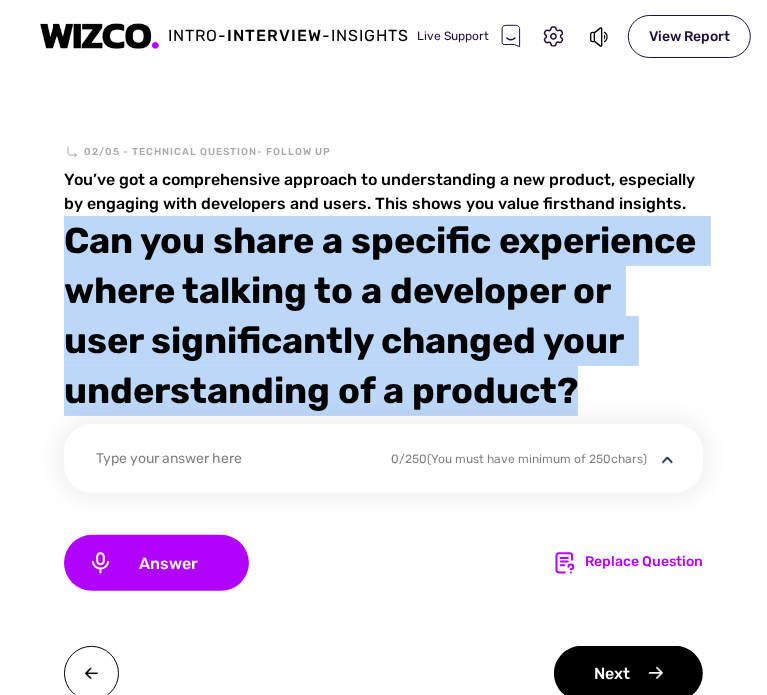 drag, startPoint x: 231, startPoint y: 451, endPoint x: 63, endPoint y: 242, distance: 268.15106 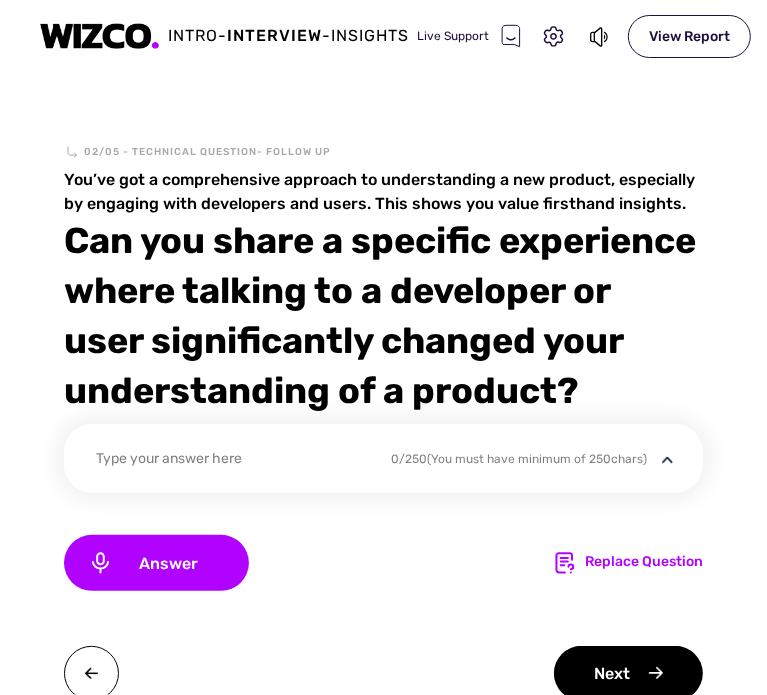 click on "Type your answer here 0 / 250  (You must have minimum of   250  chars)" at bounding box center (383, 458) 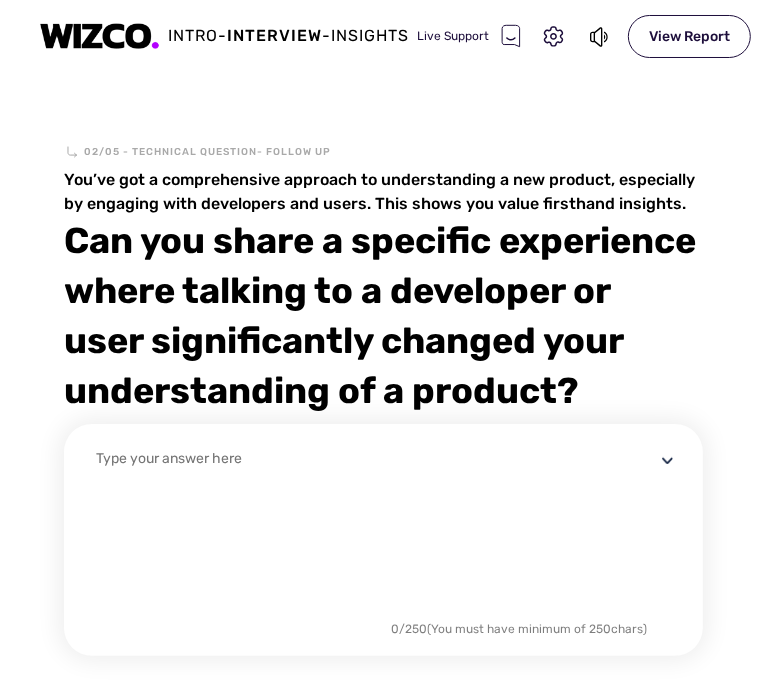 scroll, scrollTop: 0, scrollLeft: 0, axis: both 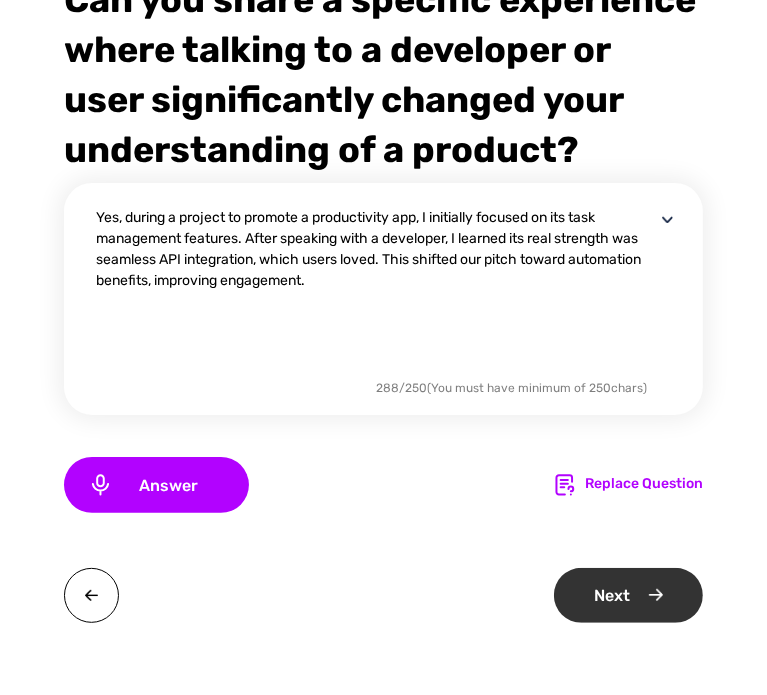 type on "Yes, during a project to promote a productivity app, I initially focused on its task management features. After speaking with a developer, I learned its real strength was seamless API integration, which users loved. This shifted our pitch toward automation benefits, improving engagement." 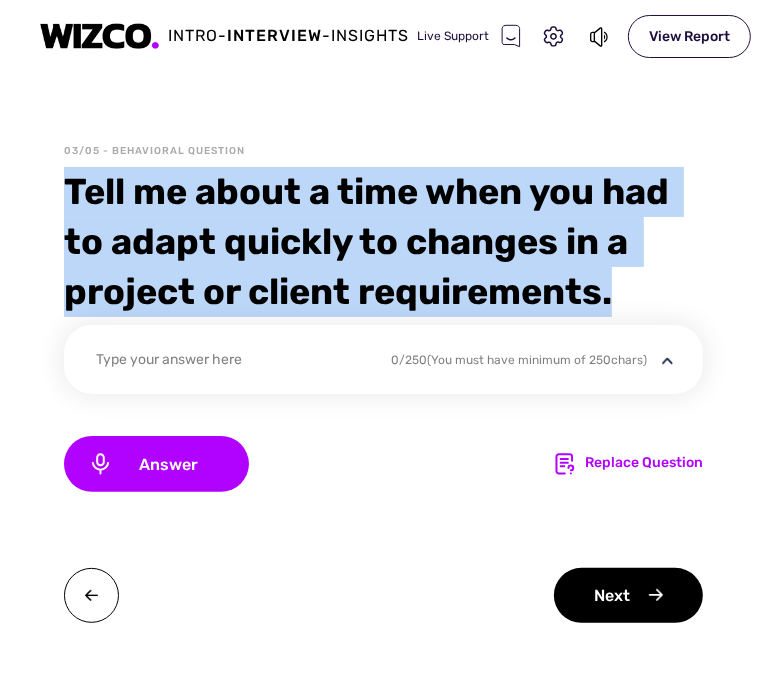 drag, startPoint x: 626, startPoint y: 305, endPoint x: 53, endPoint y: 170, distance: 588.68835 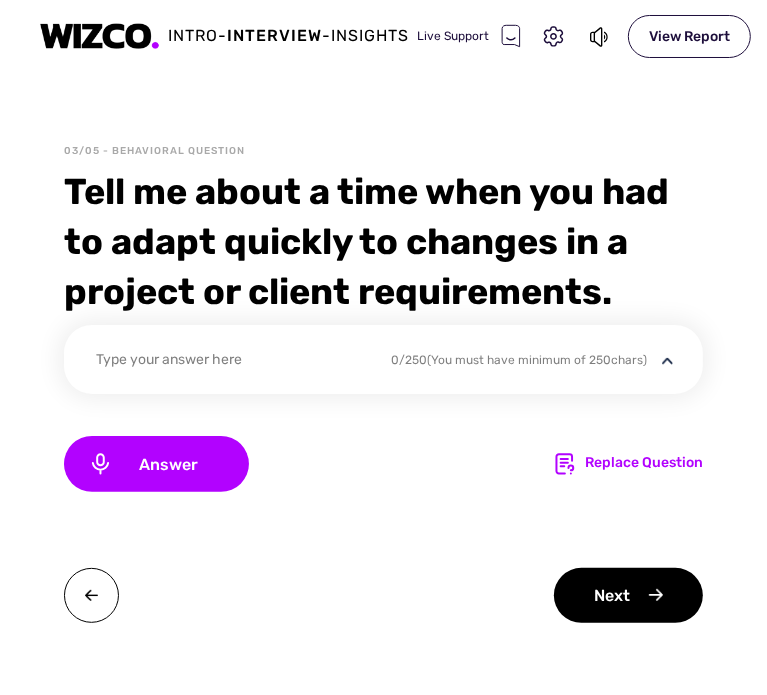 click on "Type your answer here" at bounding box center [230, 362] 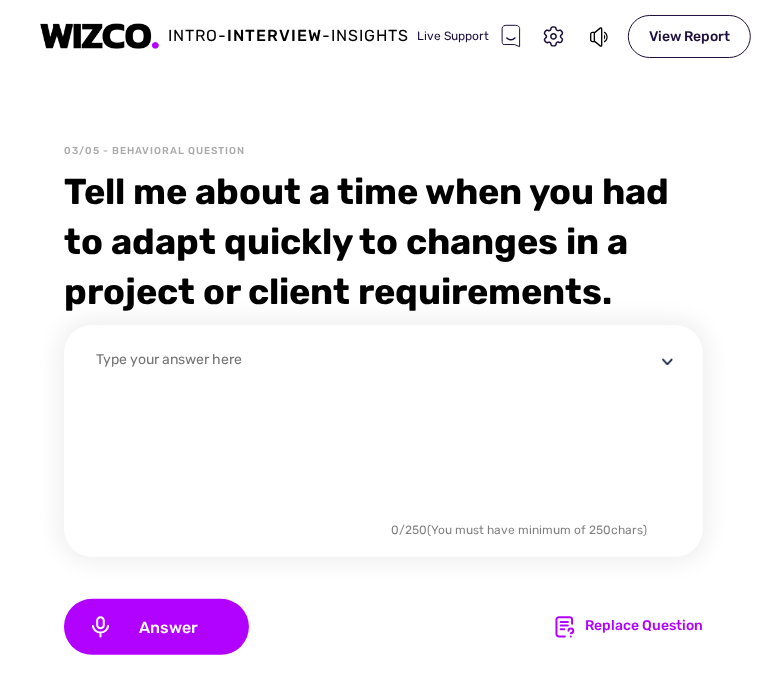 scroll, scrollTop: 0, scrollLeft: 0, axis: both 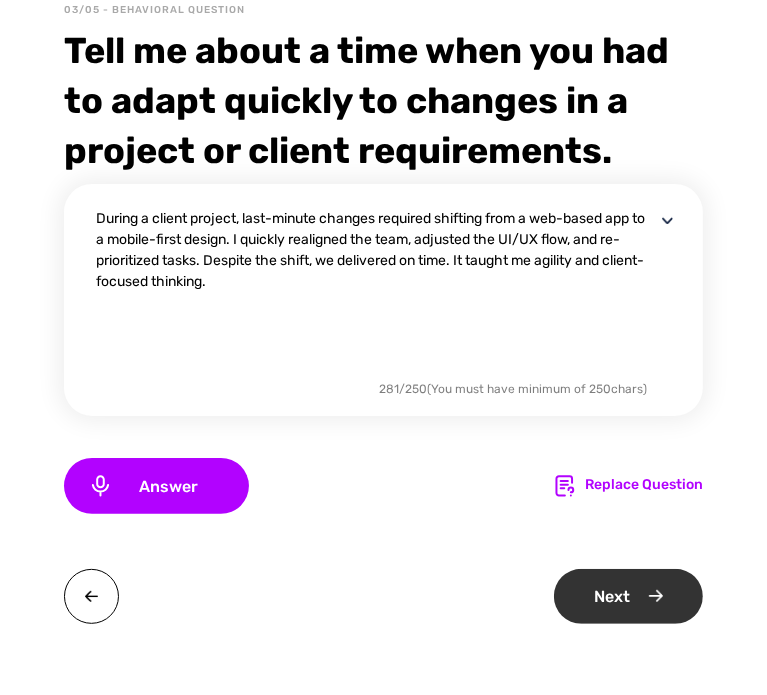 type on "During a client project, last-minute changes required shifting from a web-based app to a mobile-first design. I quickly realigned the team, adjusted the UI/UX flow, and re-prioritized tasks. Despite the shift, we delivered on time. It taught me agility and client-focused thinking." 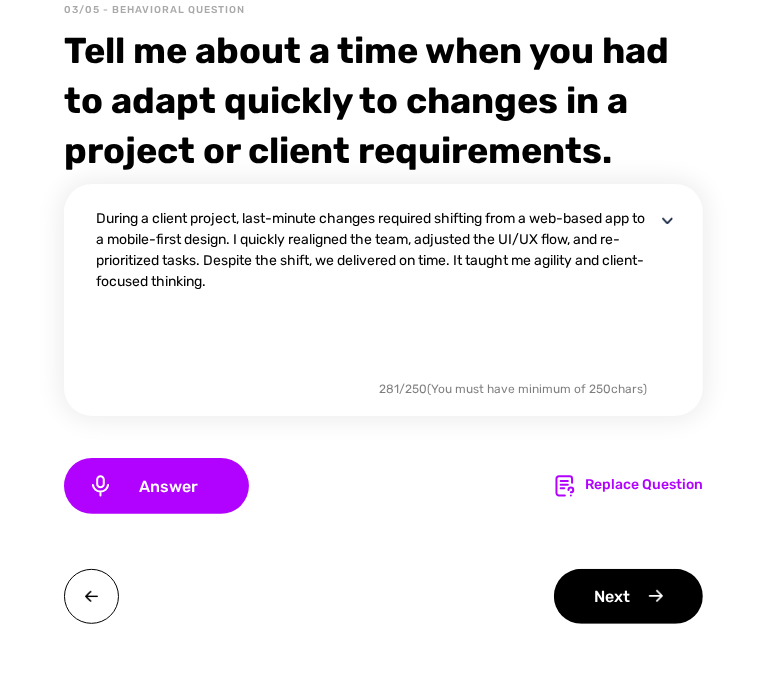 click on "Next" at bounding box center (628, 596) 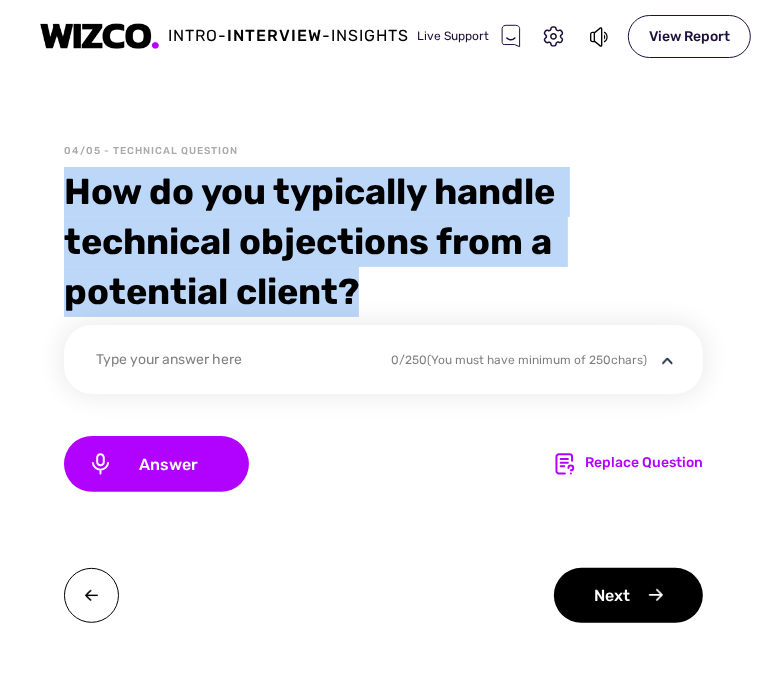drag, startPoint x: 377, startPoint y: 291, endPoint x: 56, endPoint y: 177, distance: 340.64203 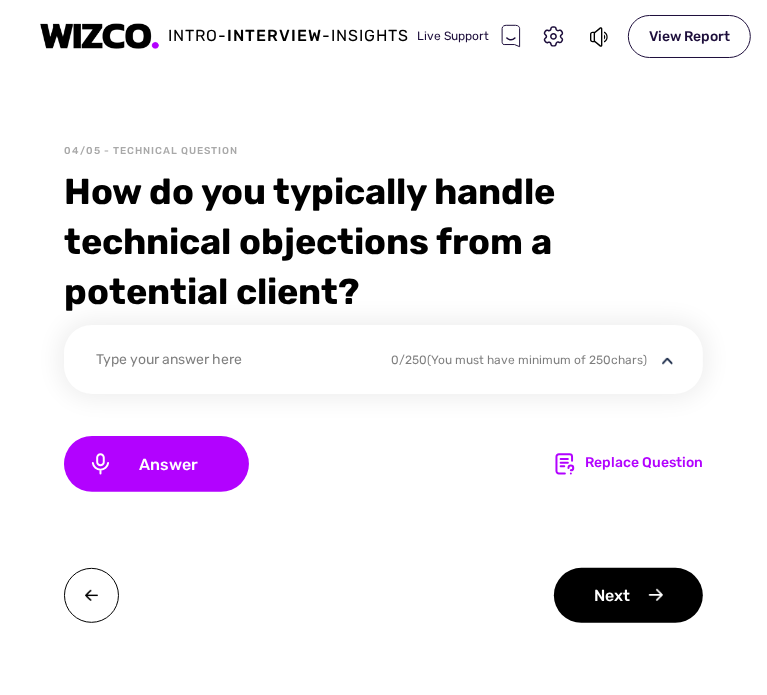 click on "Type your answer here 0 / 250  (You must have minimum of   250  chars)" at bounding box center (383, 359) 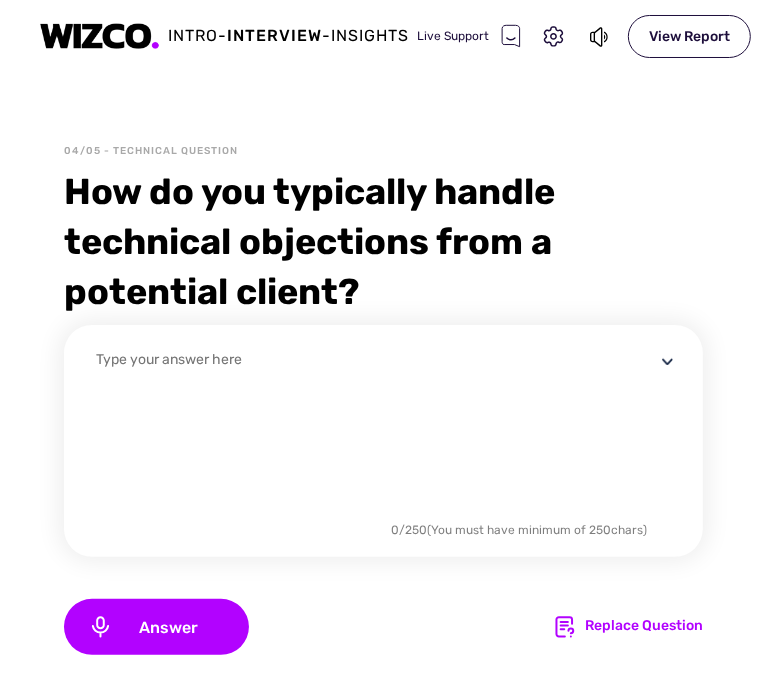 scroll, scrollTop: 0, scrollLeft: 0, axis: both 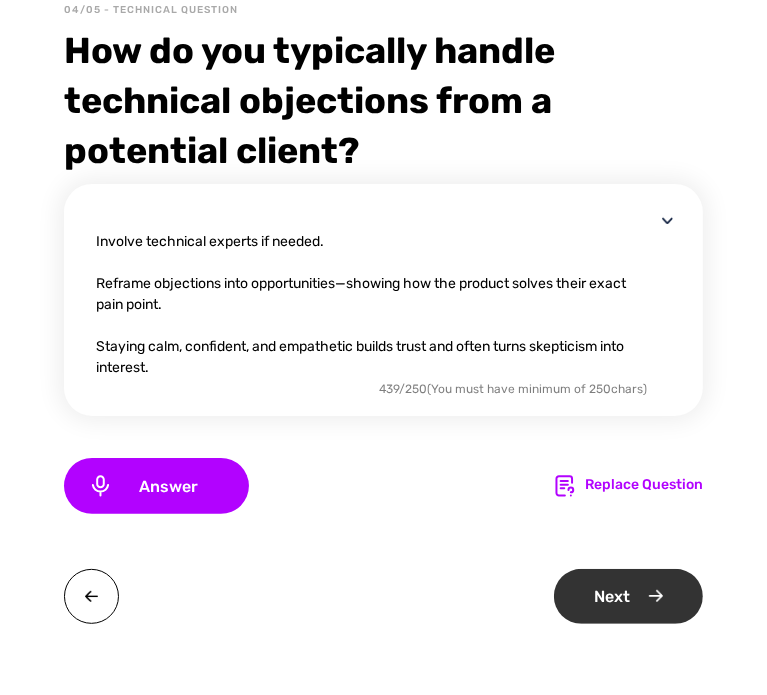 type on "I handle technical objections by first actively listening to understand the root concern. Then I:
Clarify misunderstandings with simple, relevant explanations.
Back up claims with data, case studies, or demos.
Involve technical experts if needed.
Reframe objections into opportunities—showing how the product solves their exact pain point.
Staying calm, confident, and empathetic builds trust and often turns skepticism into interest." 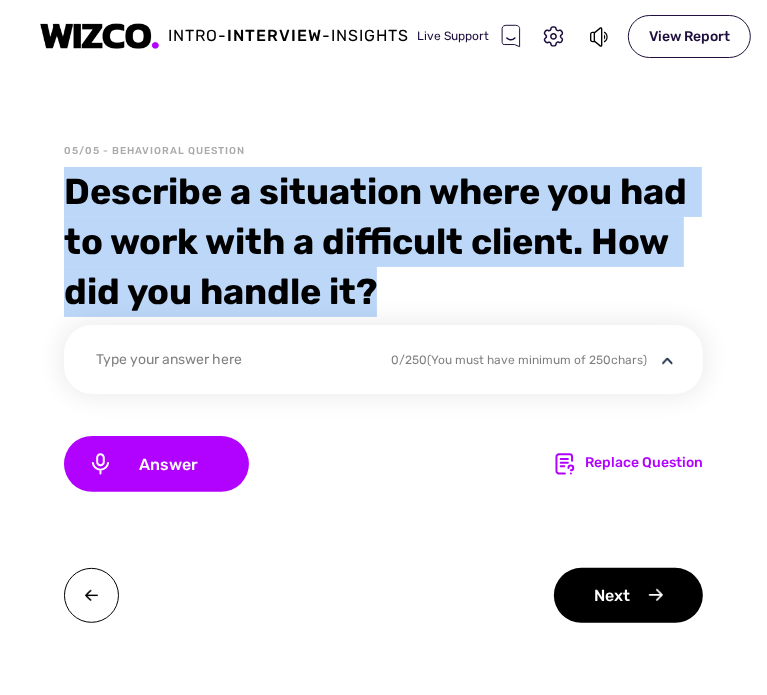 drag, startPoint x: 396, startPoint y: 292, endPoint x: 67, endPoint y: 169, distance: 351.24066 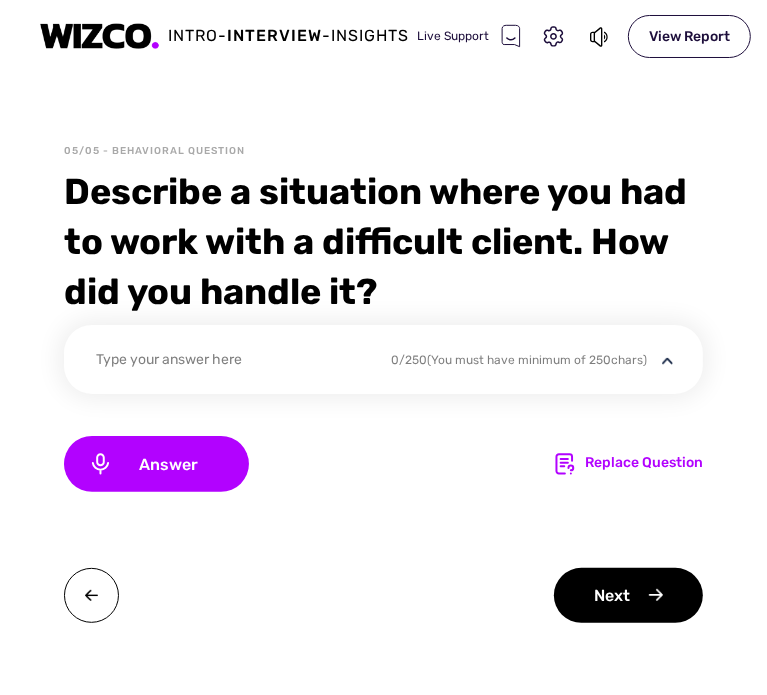 click on "0 / 250  (You must have minimum of   250  chars)" at bounding box center [519, 360] 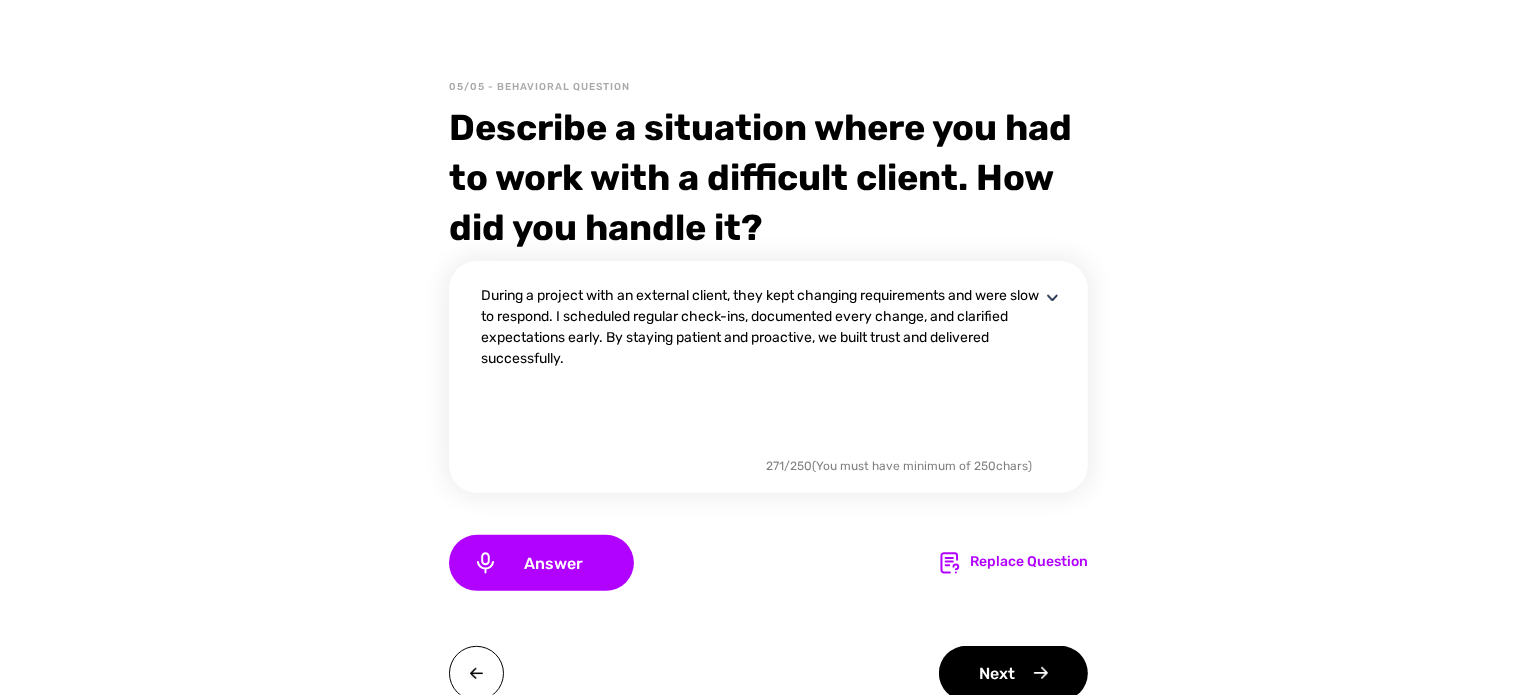 scroll, scrollTop: 141, scrollLeft: 0, axis: vertical 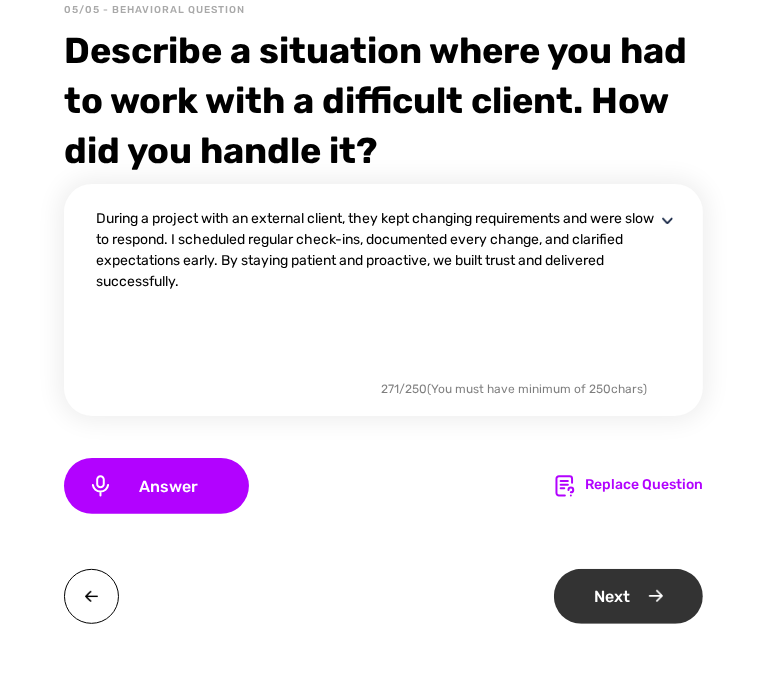 type on "During a project with an external client, they kept changing requirements and were slow to respond. I scheduled regular check-ins, documented every change, and clarified expectations early. By staying patient and proactive, we built trust and delivered successfully." 